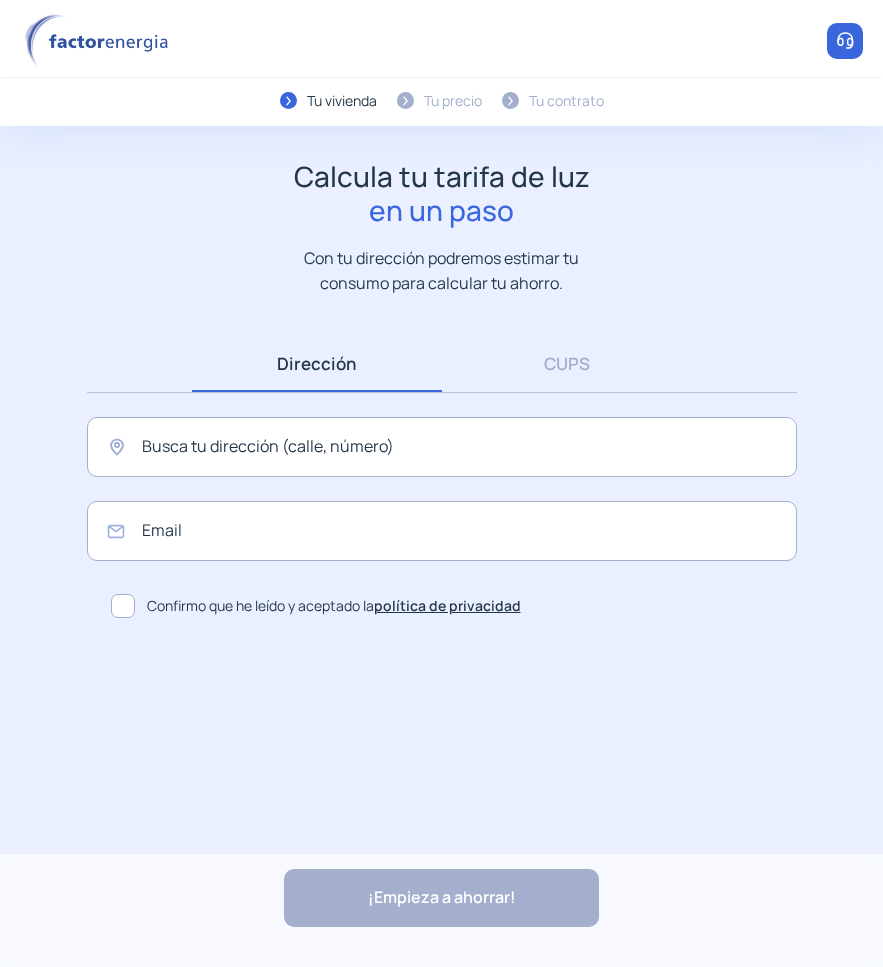 scroll, scrollTop: 0, scrollLeft: 0, axis: both 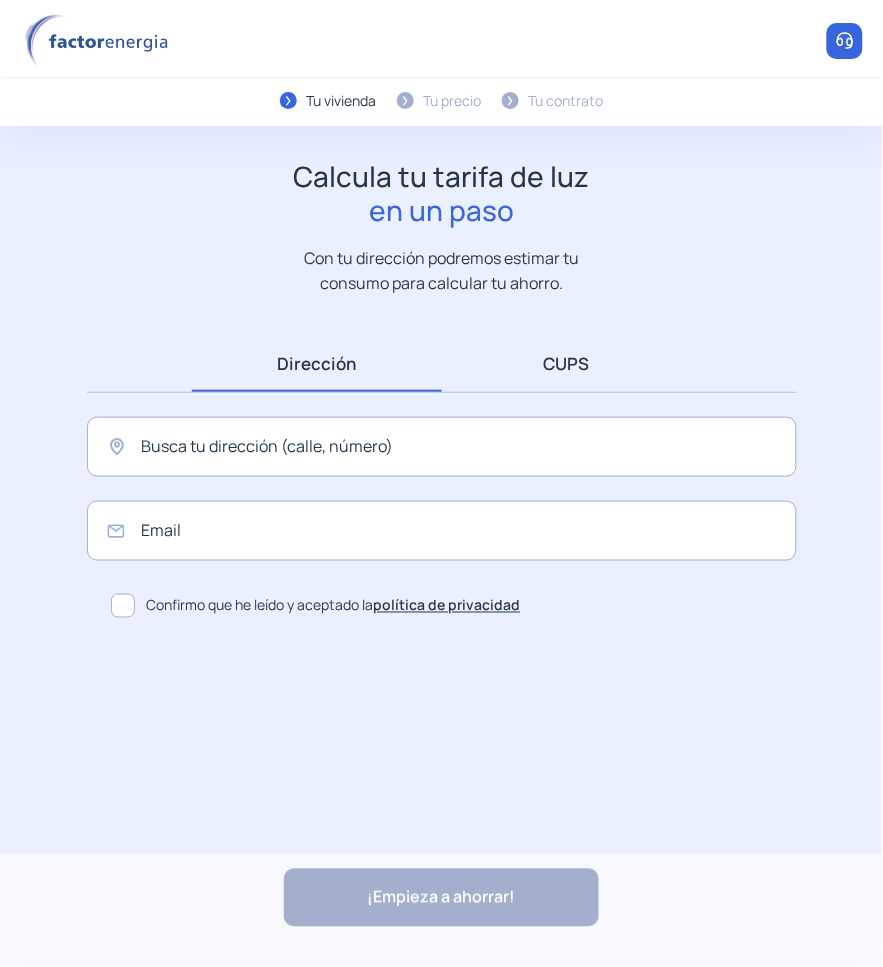 click on "CUPS" at bounding box center (567, 363) 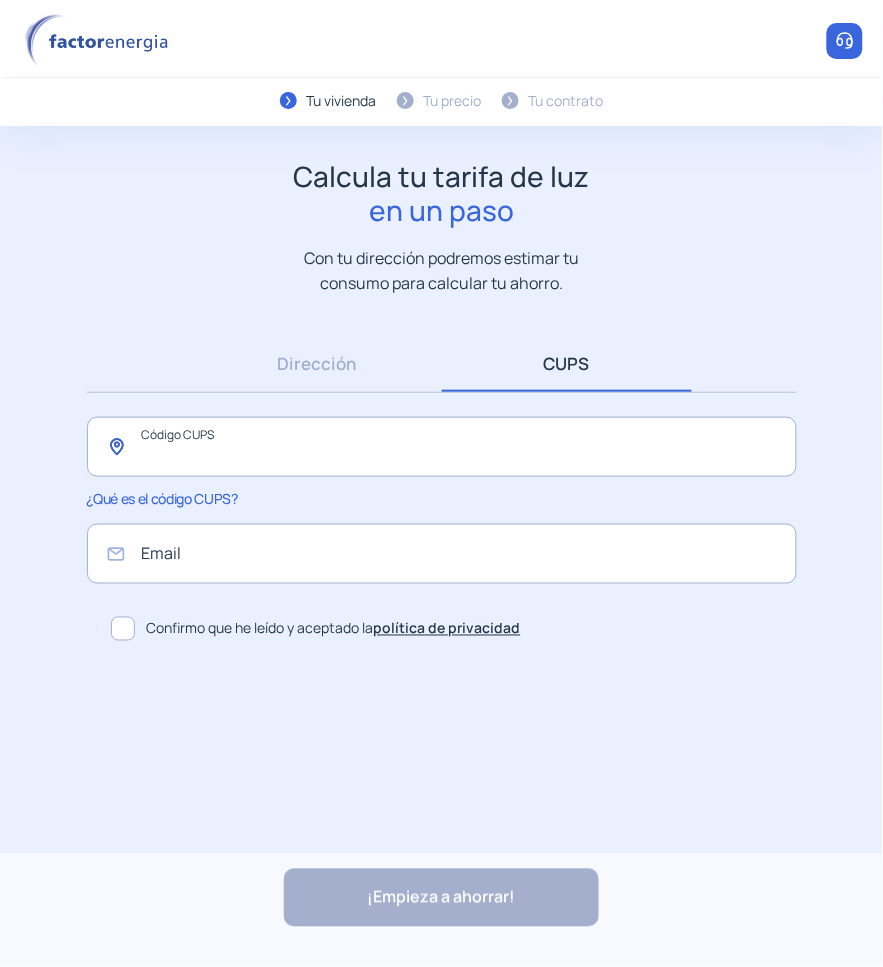 click 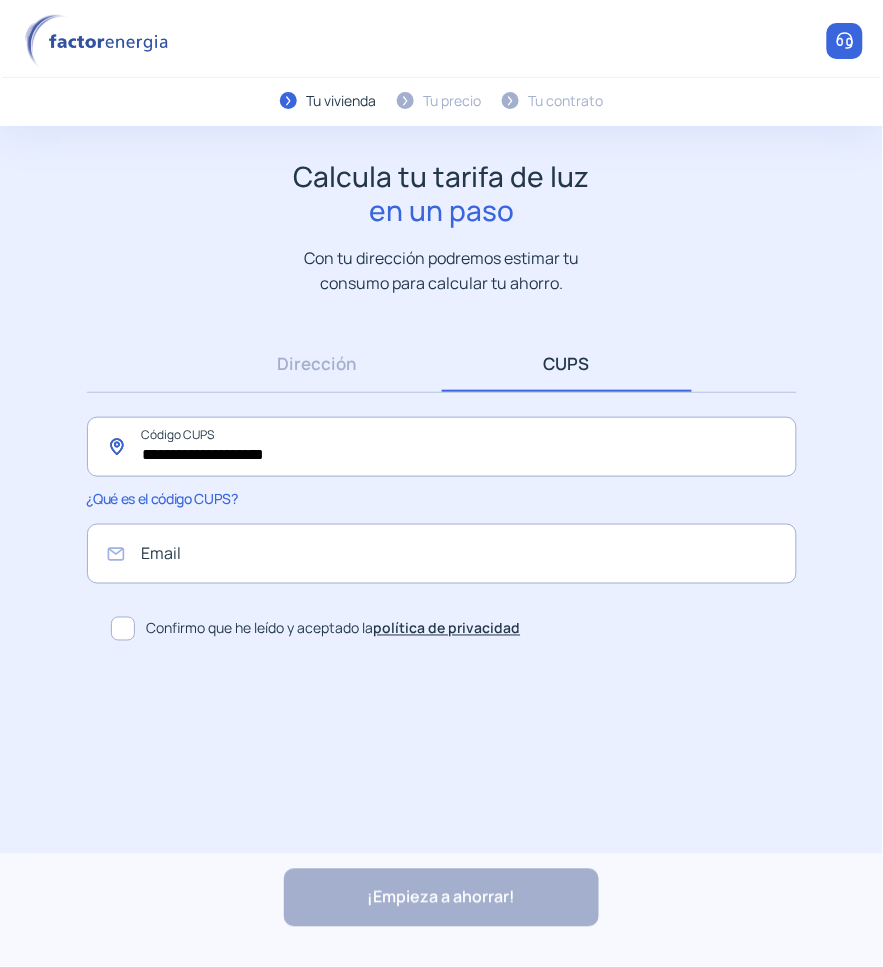 type on "**********" 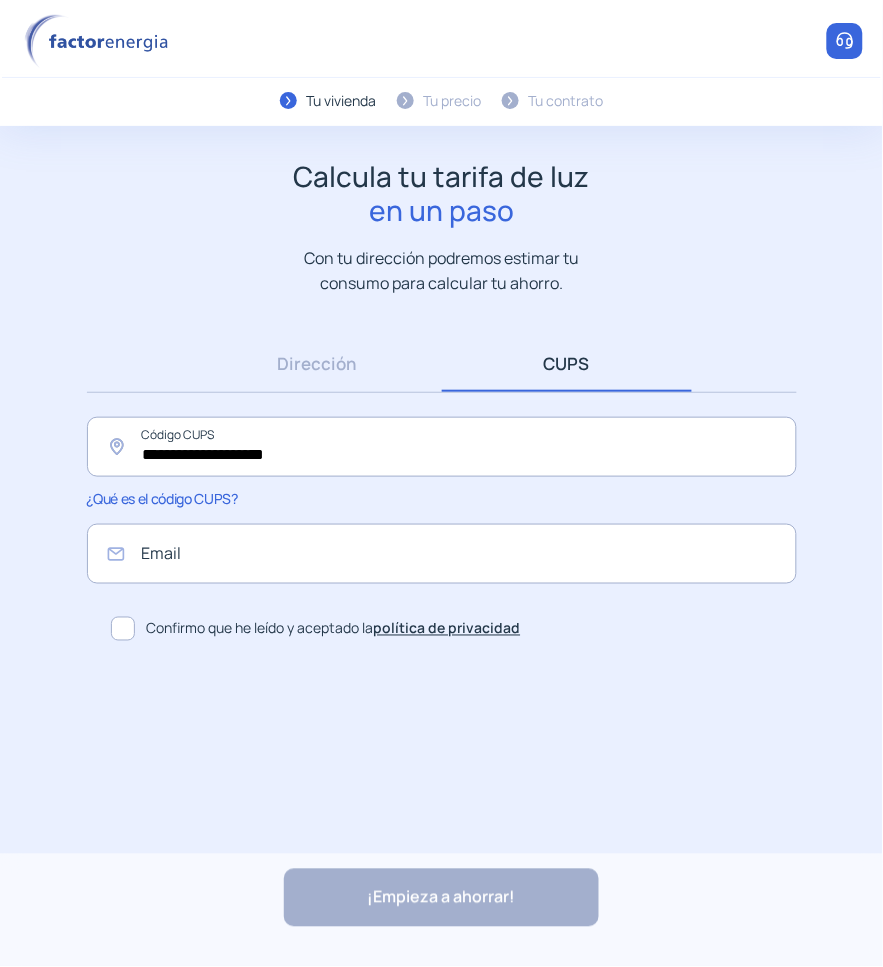 click on "Vaya! El CUPS ES0224050031966811PX  corresponde a un suministro de gas.  Contratar gas  900 850 000  Horario de atención de lunes a viernes de 9h a 21h   Llama ahora Cerrar" at bounding box center [442, 484] 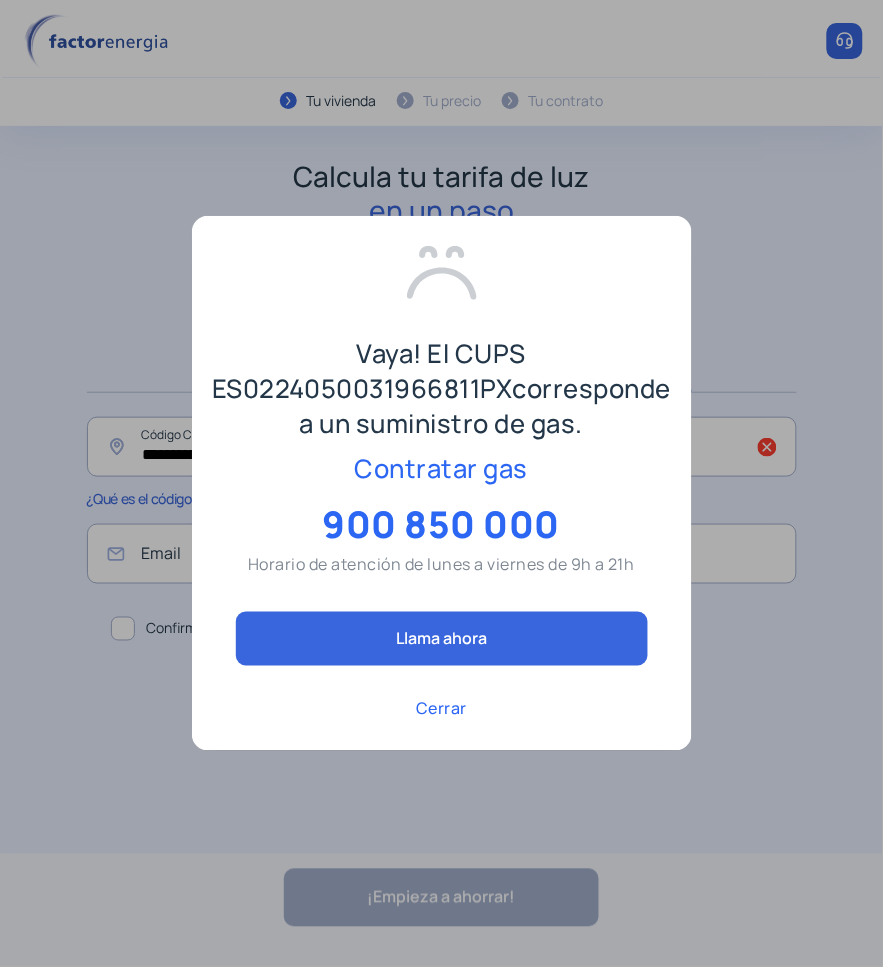 click on "Cerrar" at bounding box center [441, 709] 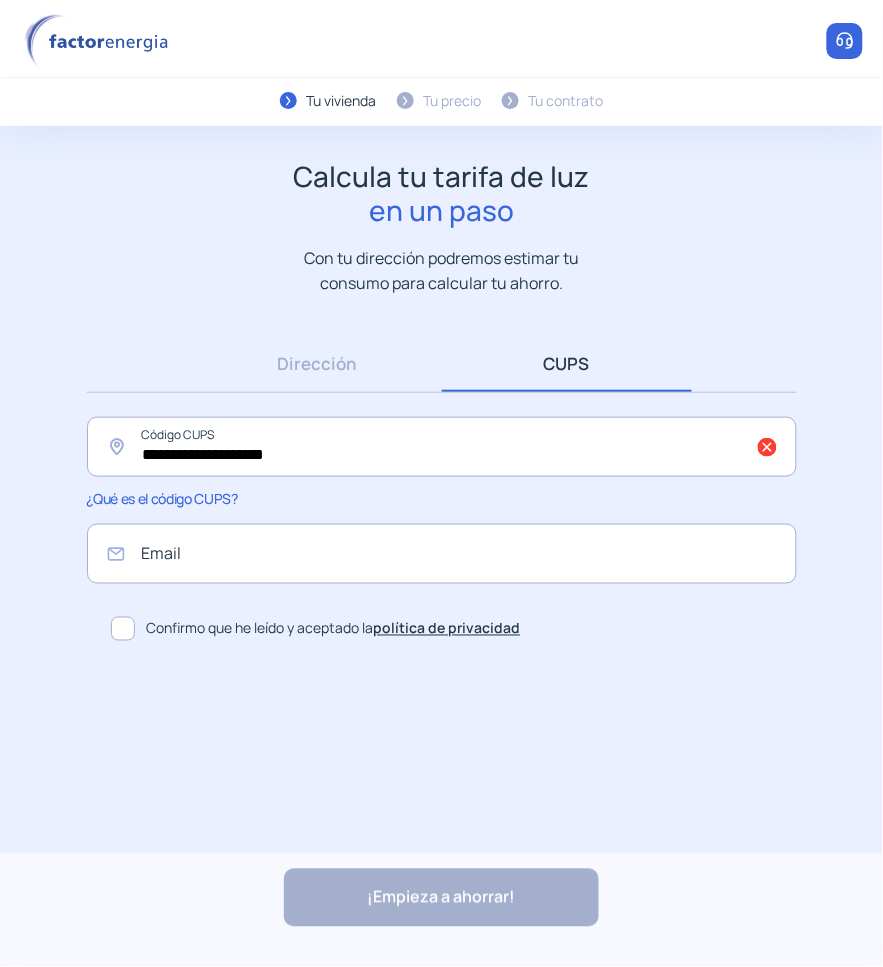 click 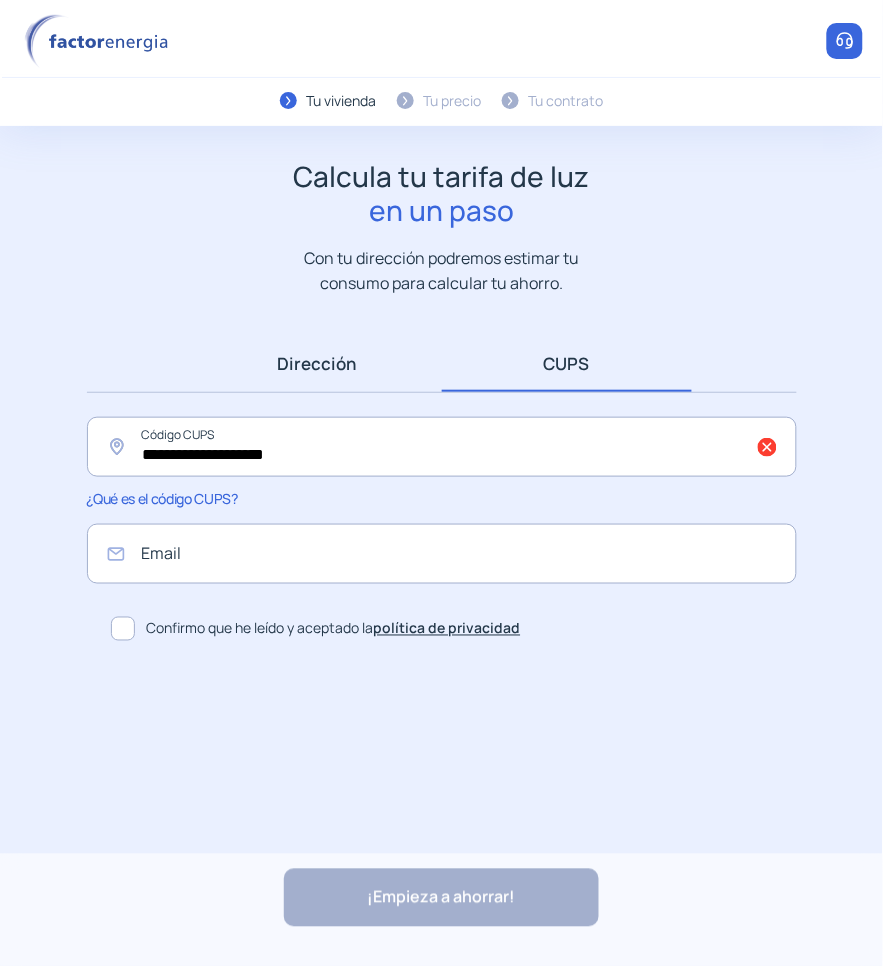 click on "Dirección" at bounding box center [317, 363] 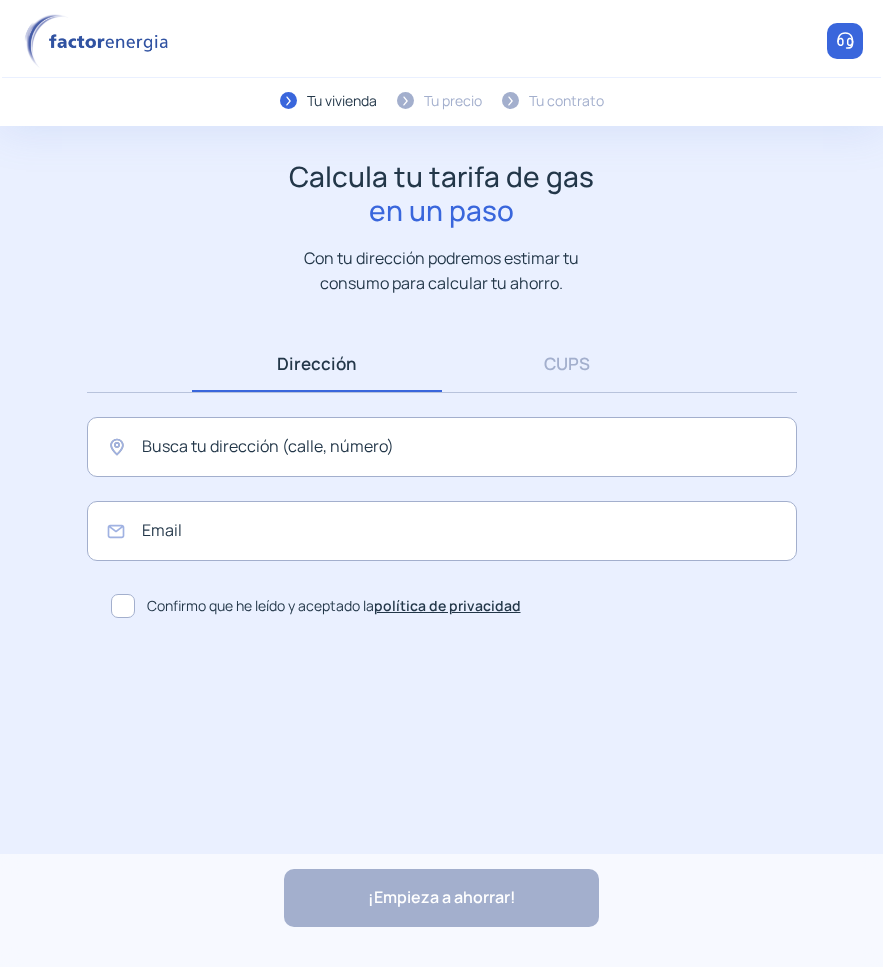 scroll, scrollTop: 0, scrollLeft: 0, axis: both 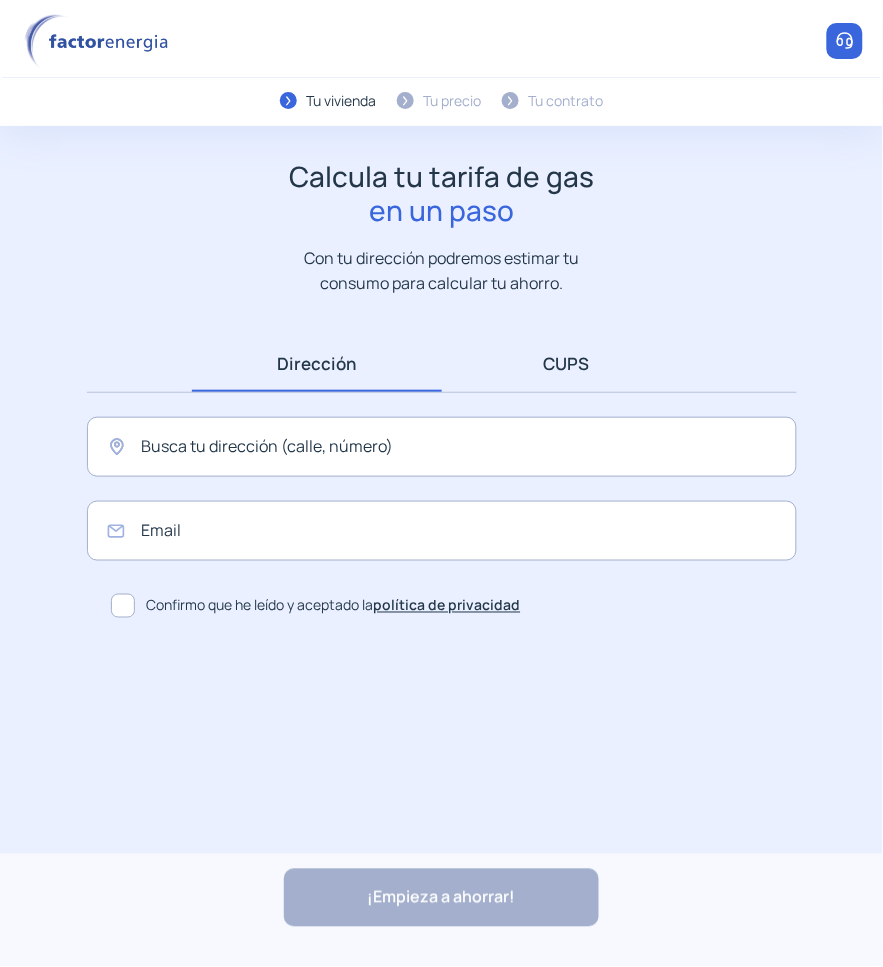click on "CUPS" at bounding box center (567, 363) 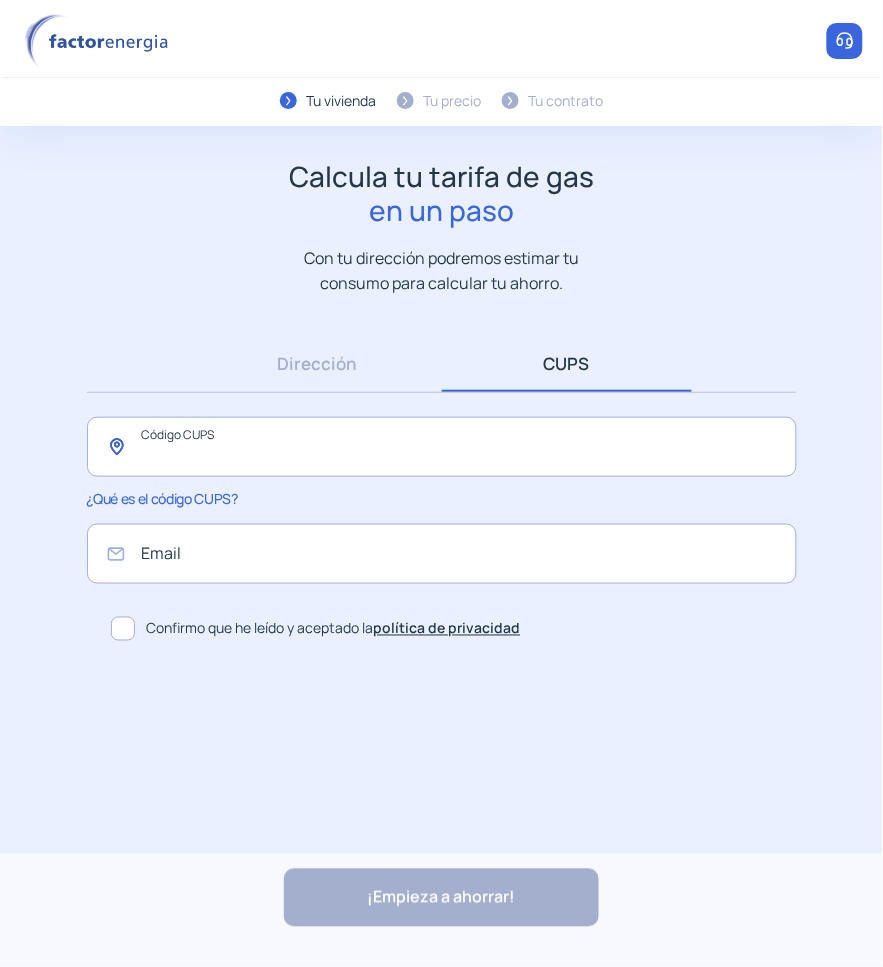 click 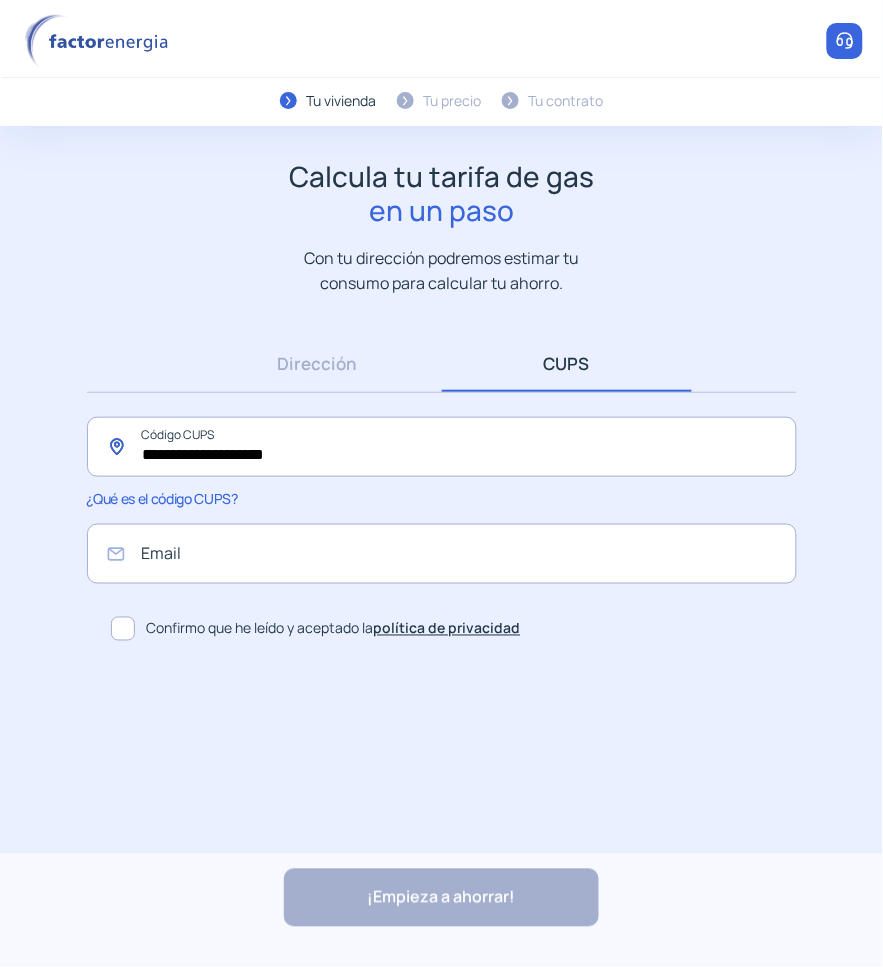 type on "**********" 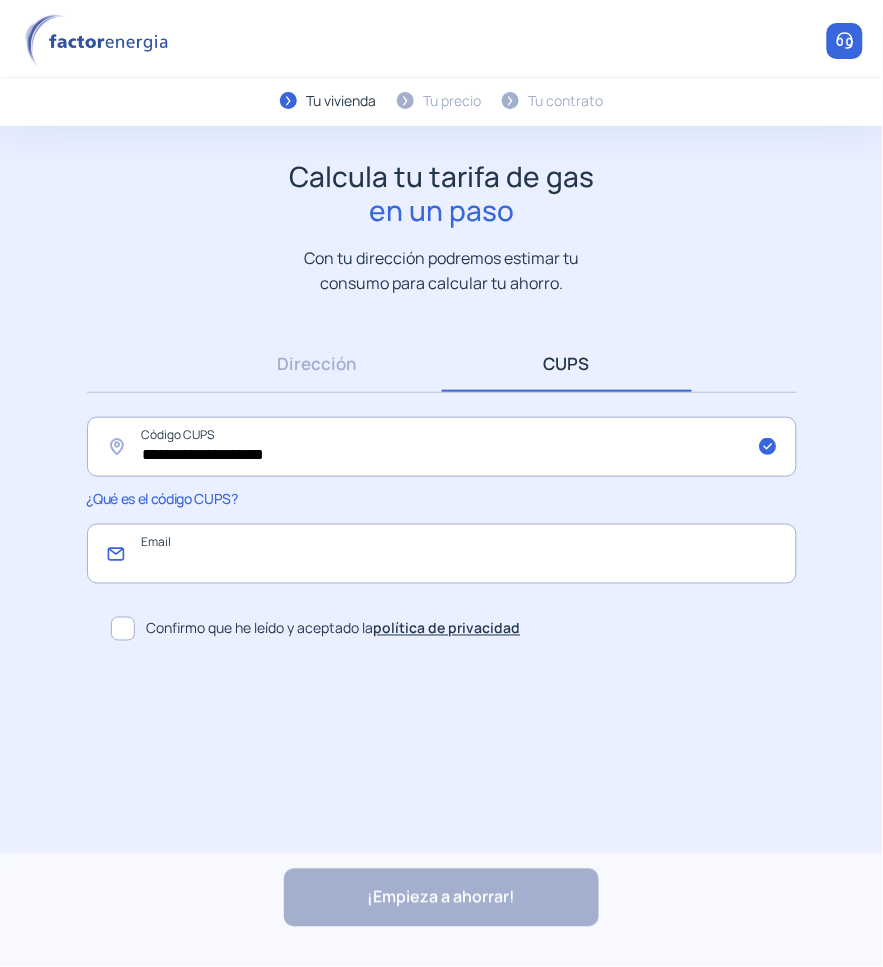 click 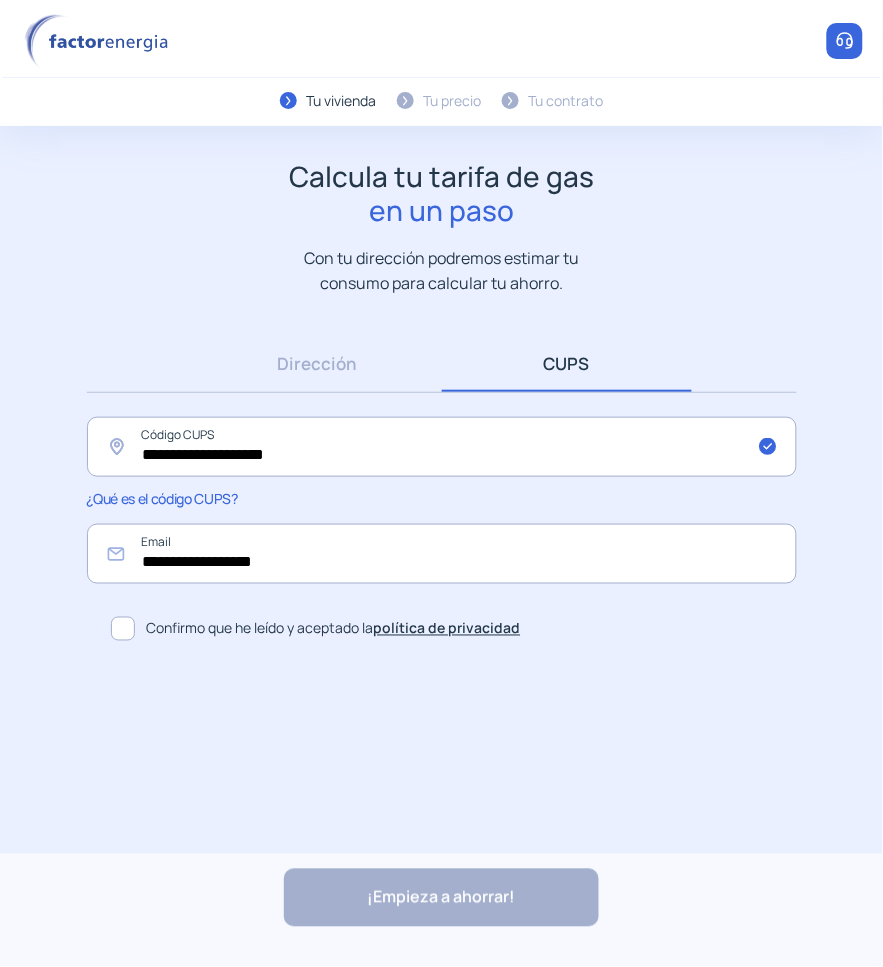 click 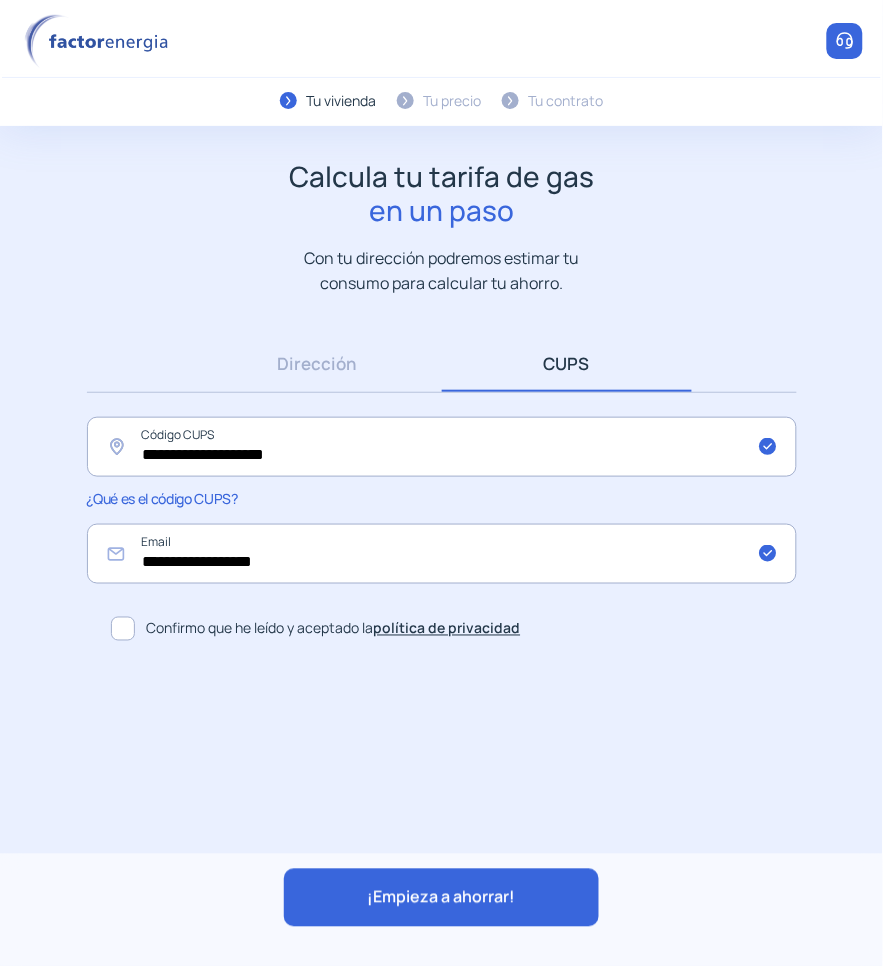 click on "¡Empieza a ahorrar!" 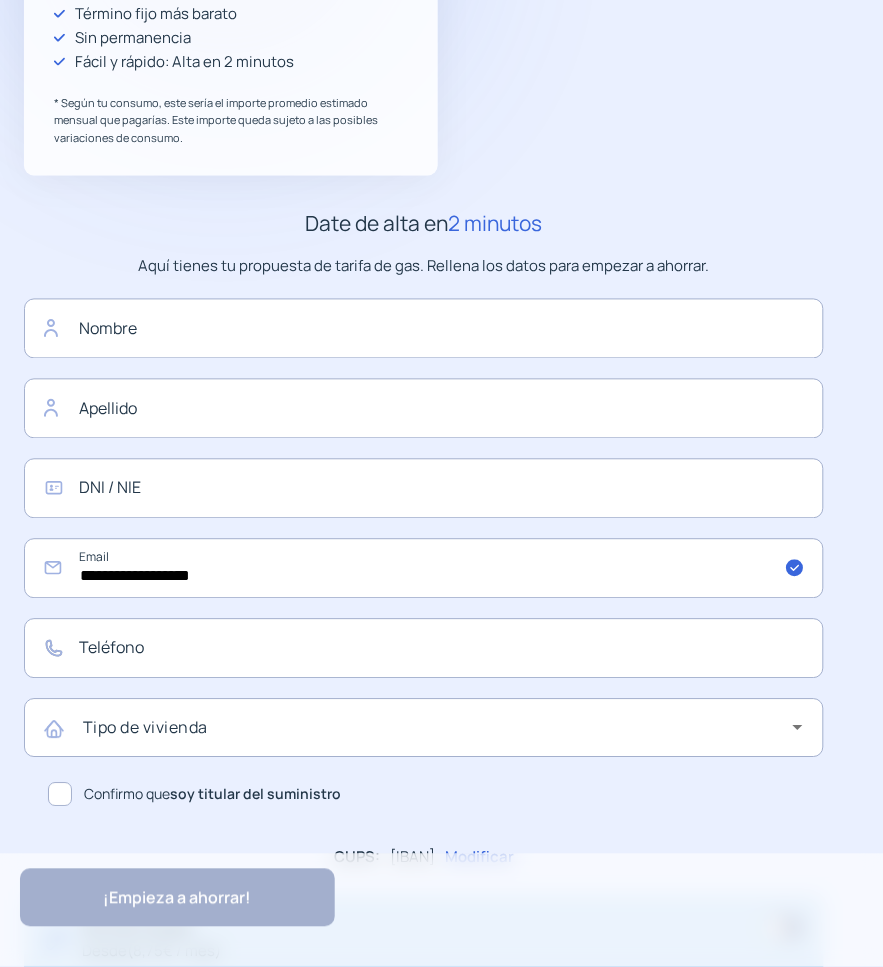 scroll, scrollTop: 375, scrollLeft: 0, axis: vertical 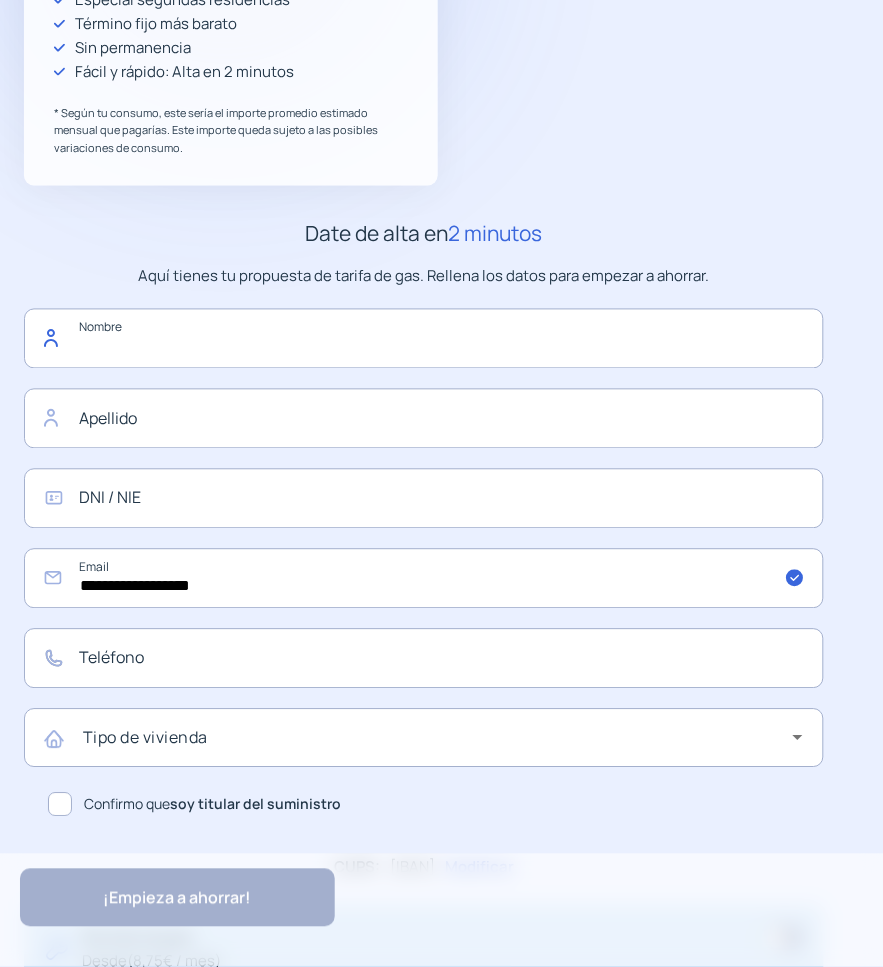 click 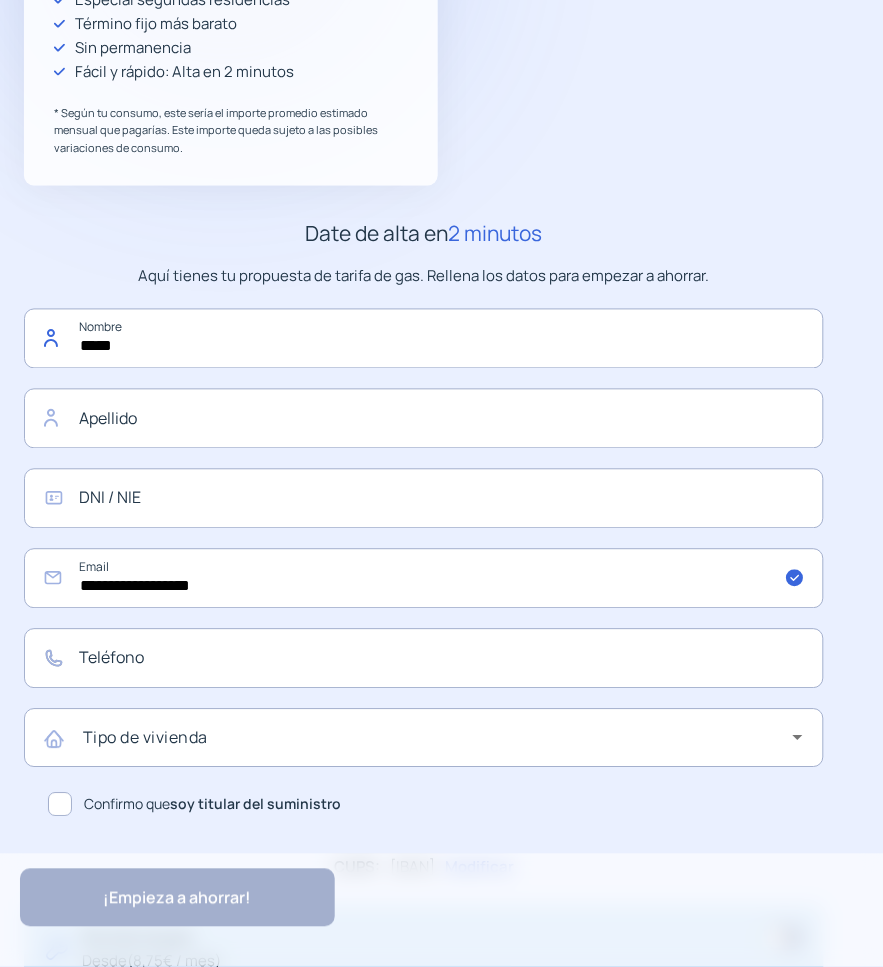 type on "*****" 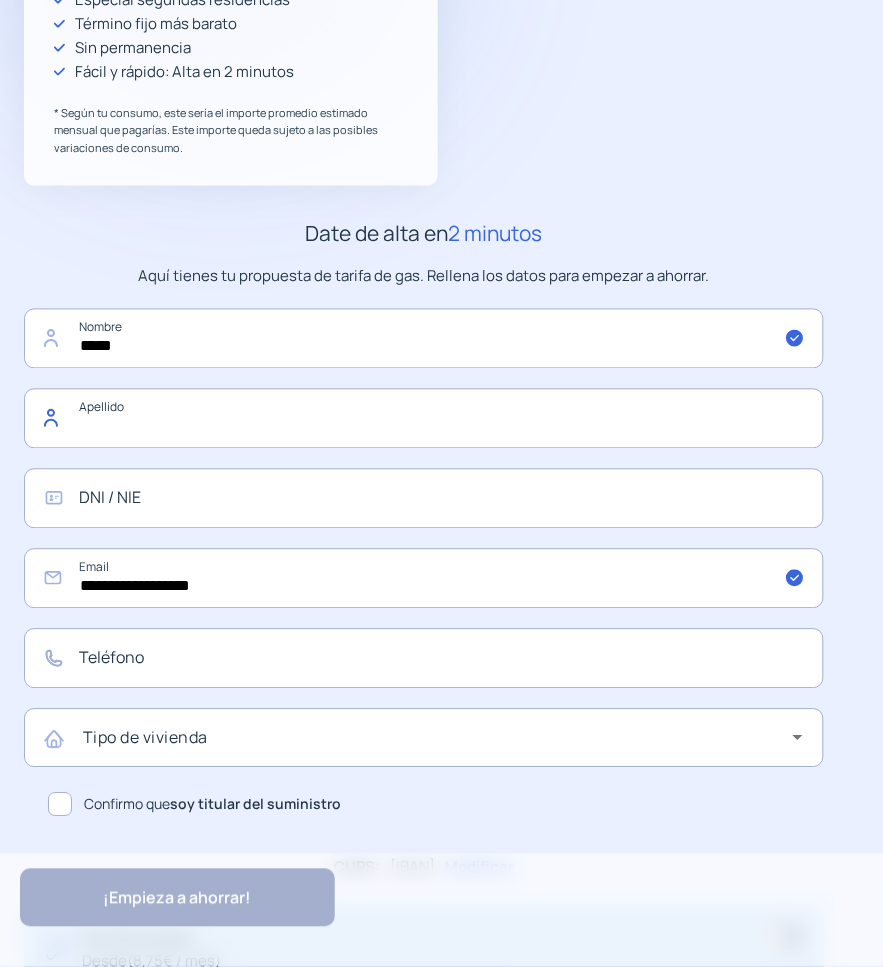 click 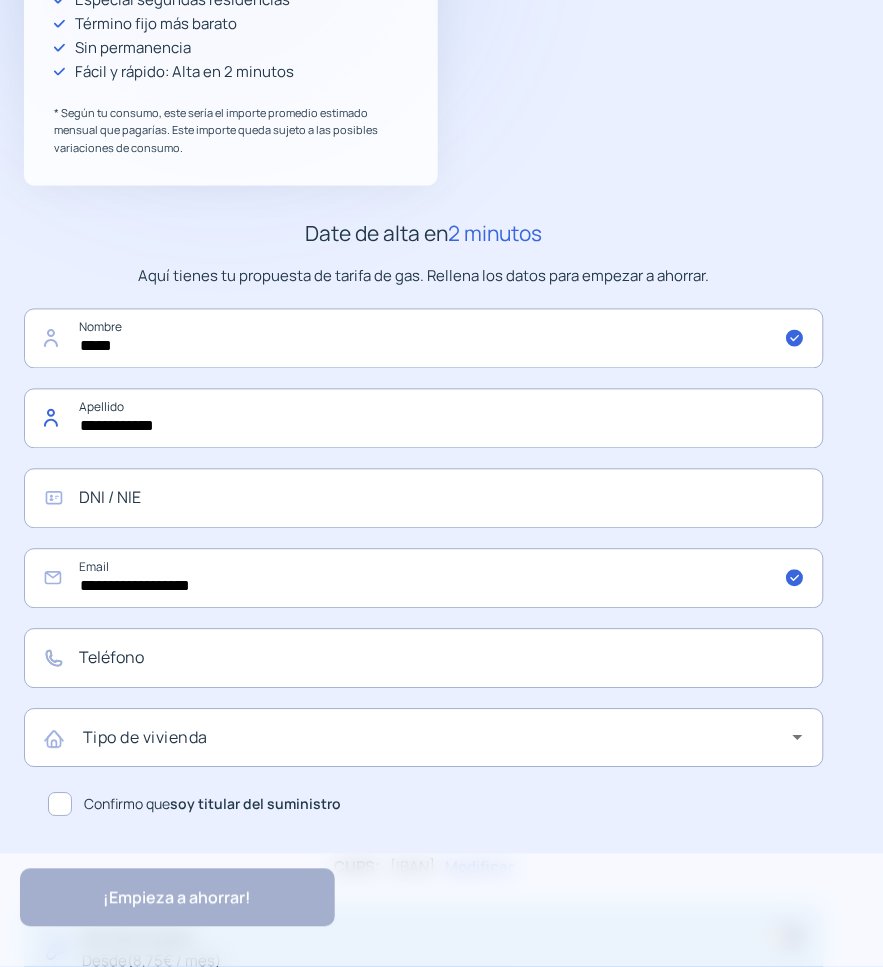 type on "**********" 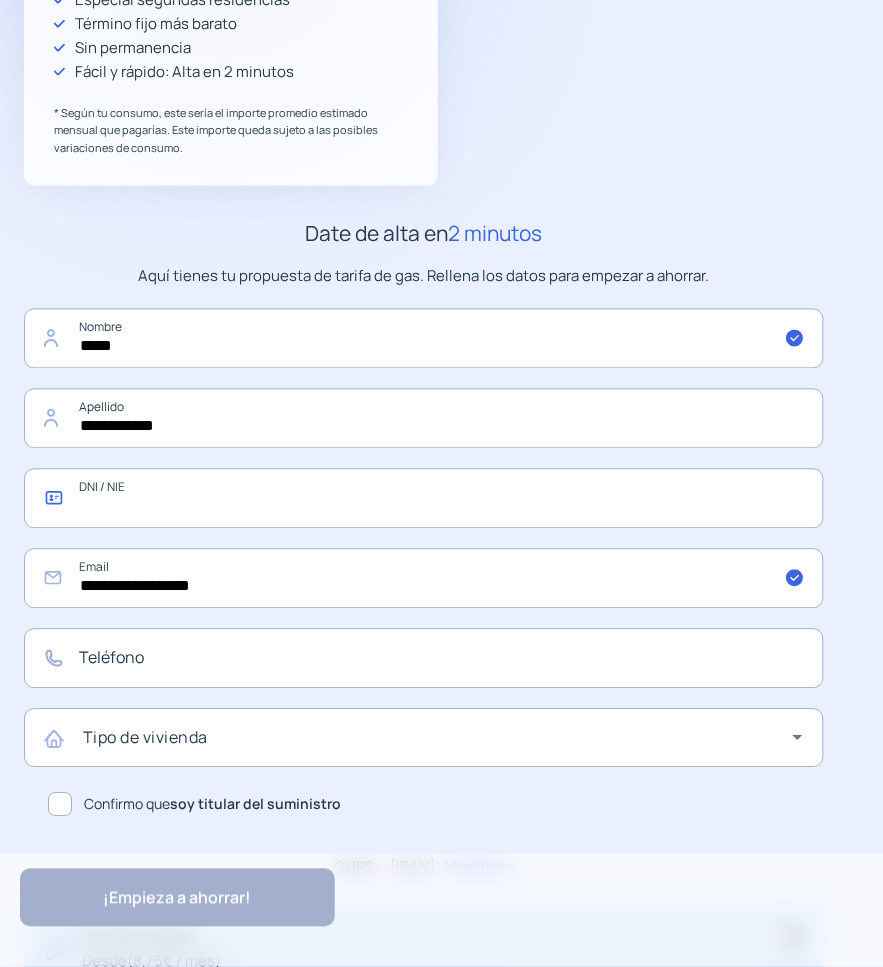 click 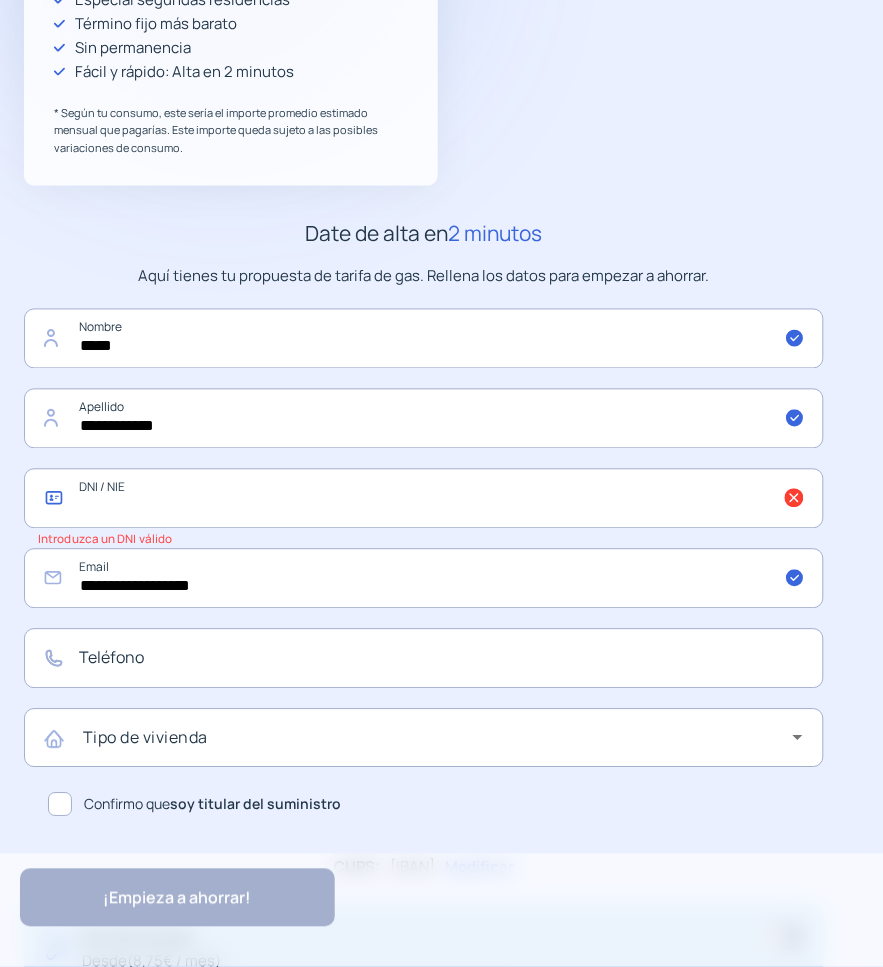 click 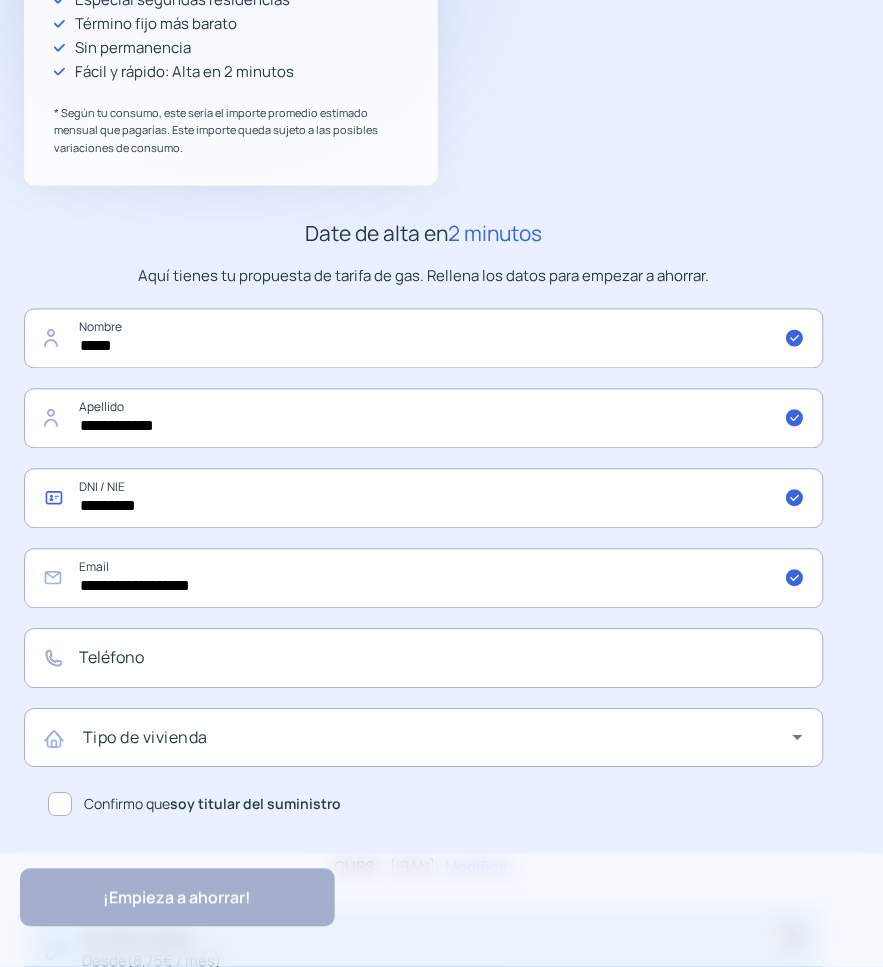 type on "*********" 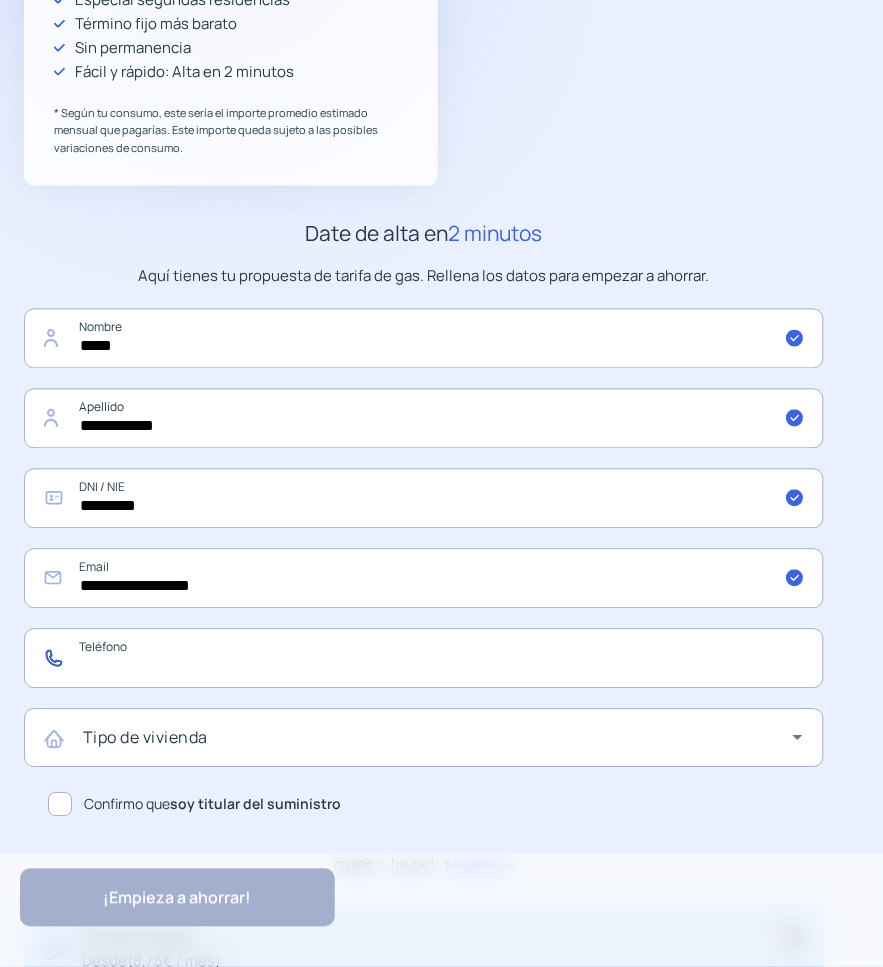click 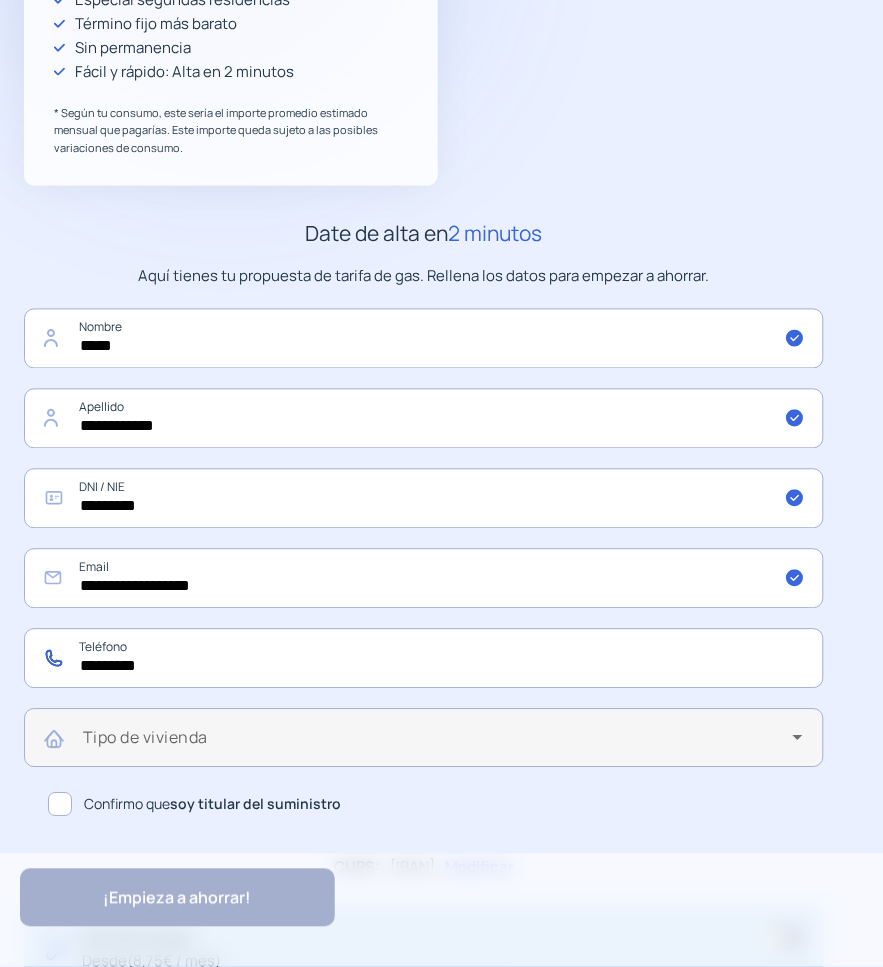 type on "*********" 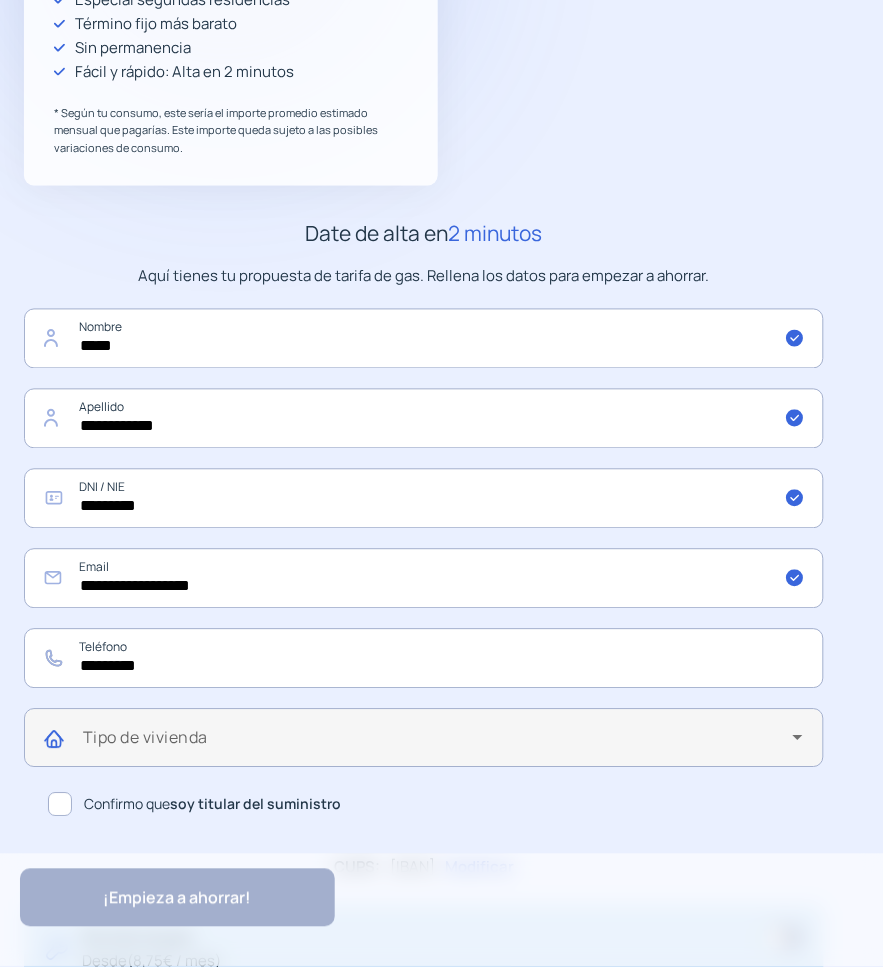 click at bounding box center (438, 746) 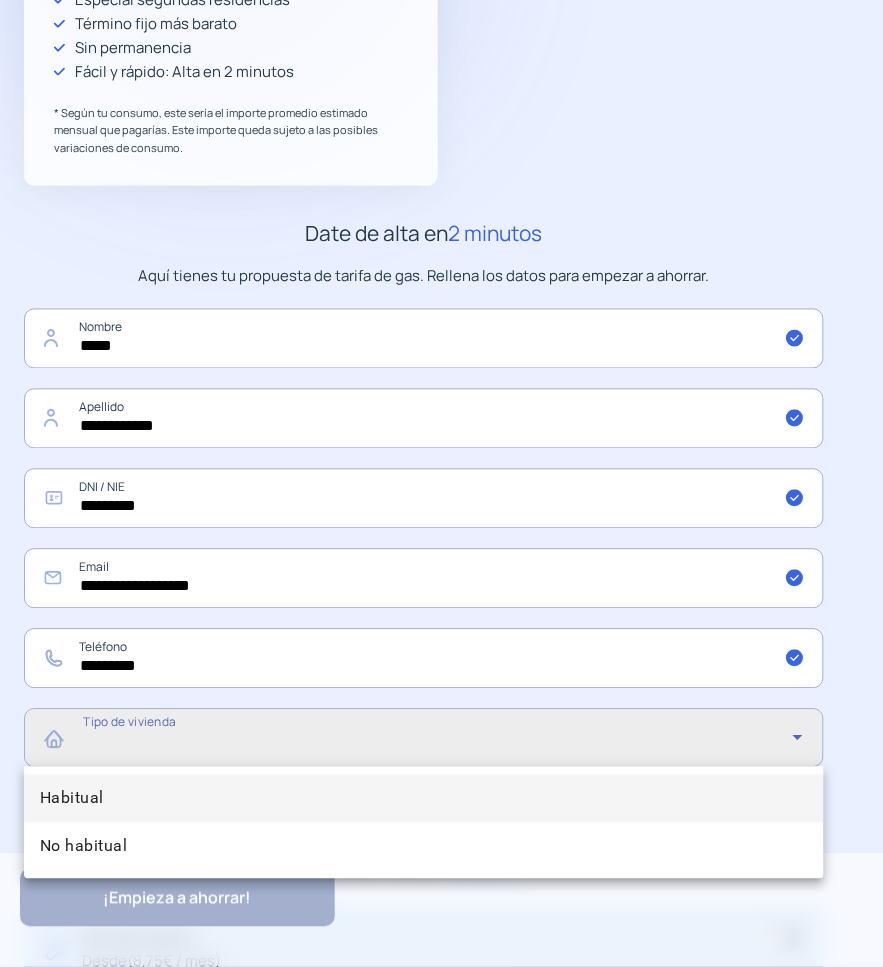click on "Habitual" at bounding box center (72, 799) 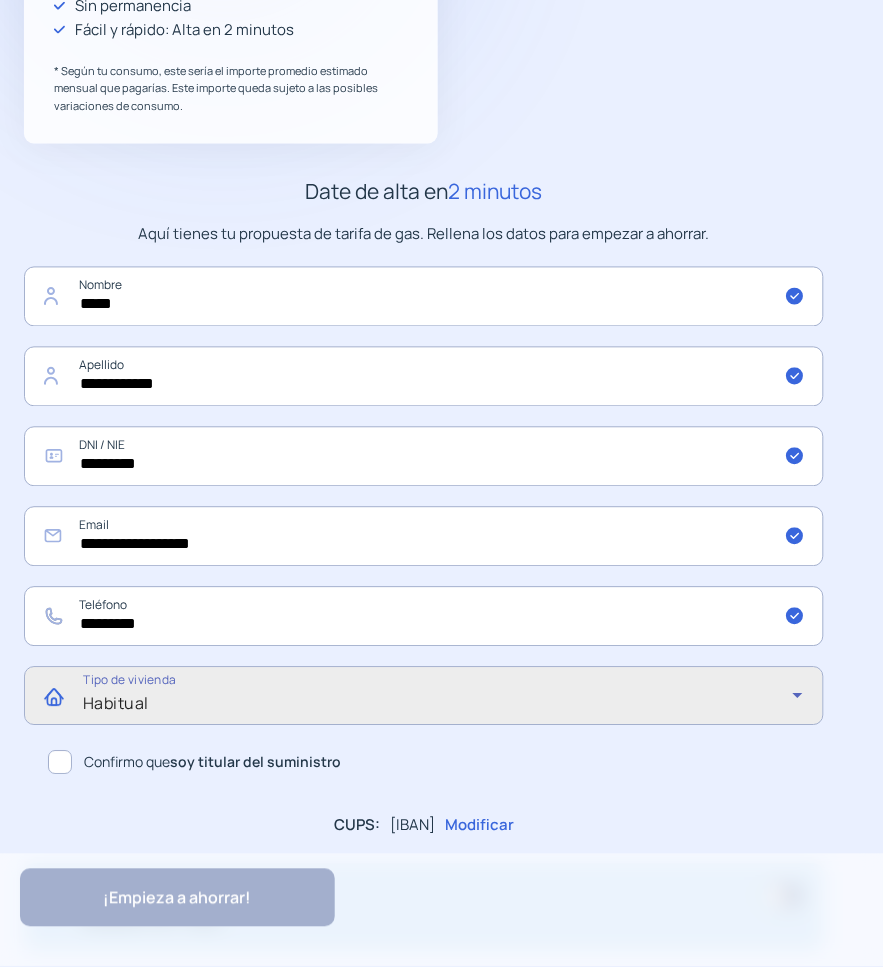 scroll, scrollTop: 812, scrollLeft: 0, axis: vertical 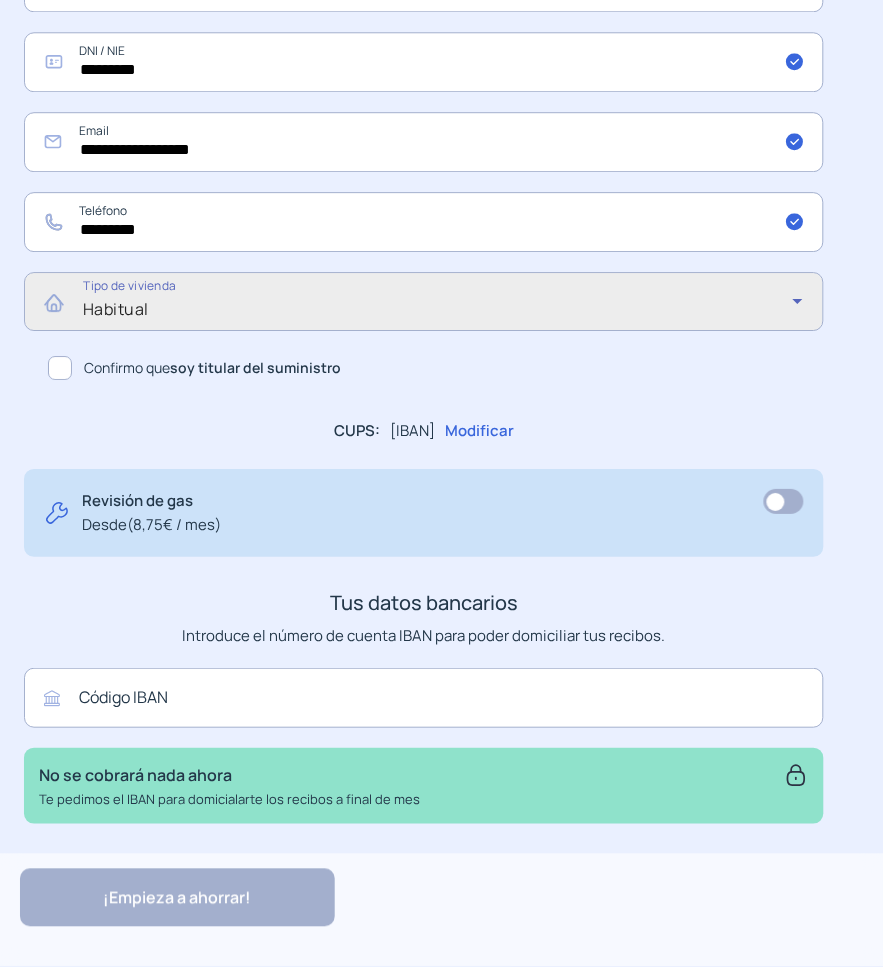 click 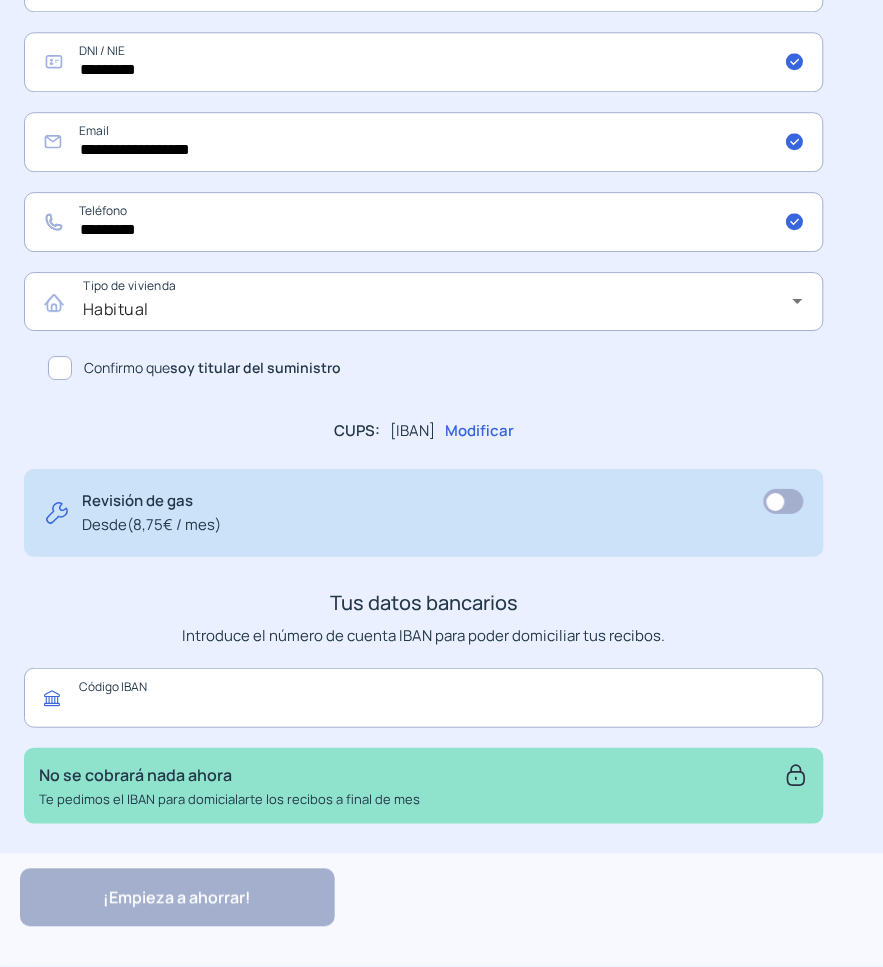 click 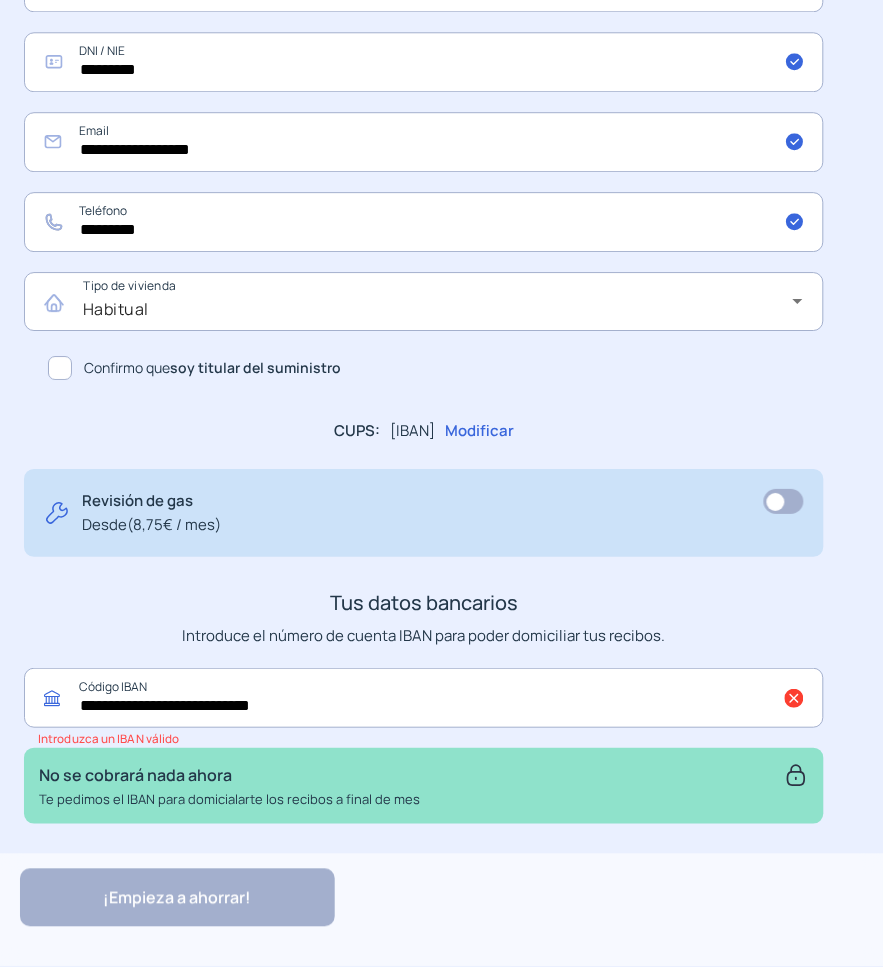drag, startPoint x: 406, startPoint y: 702, endPoint x: -160, endPoint y: 696, distance: 566.0318 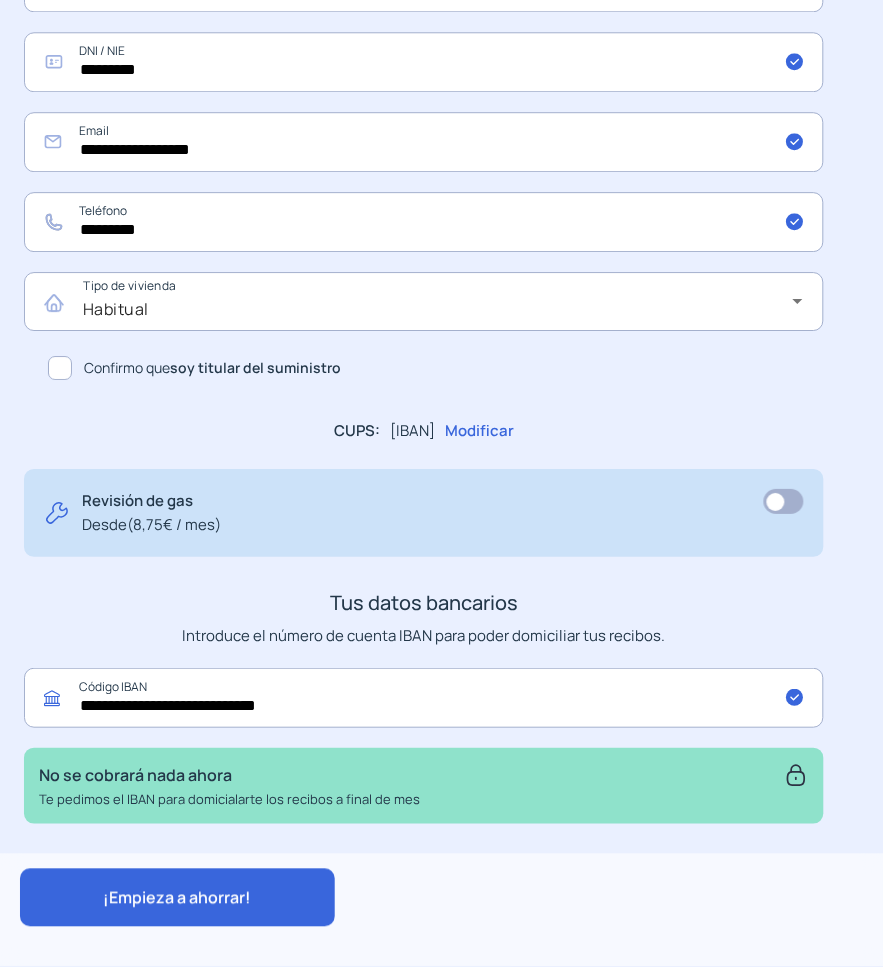 type on "**********" 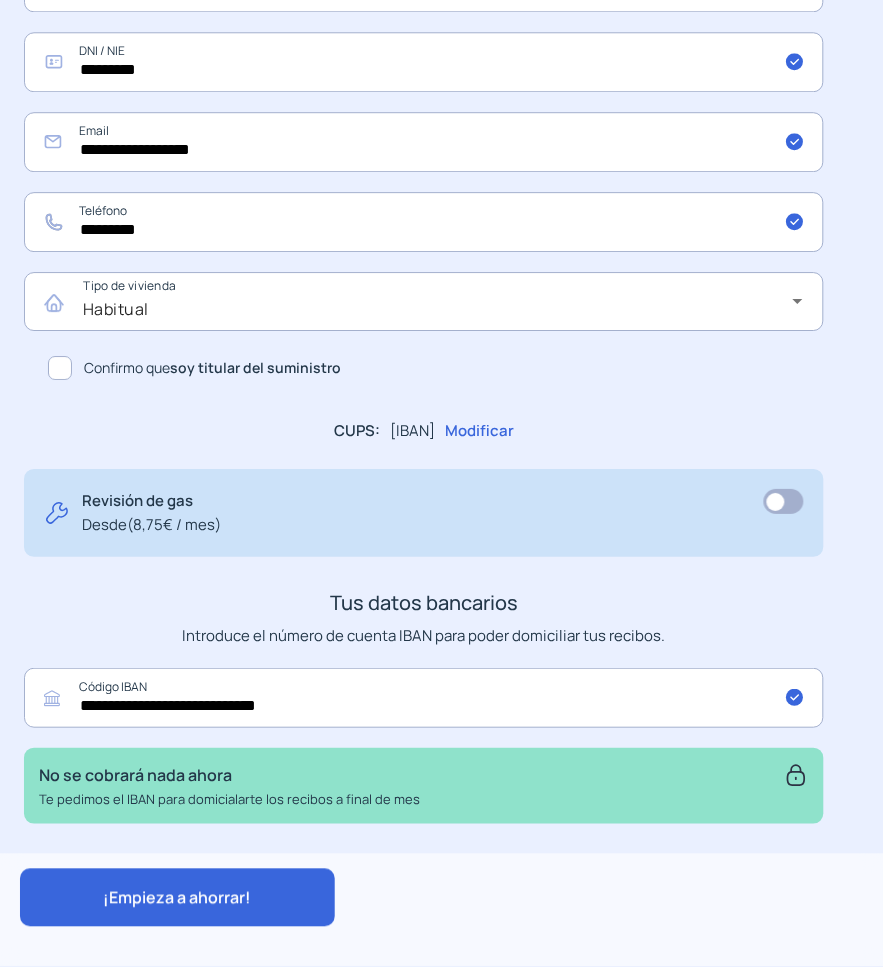 click on "¡Empieza a ahorrar! "Excelente servicio y atención al cliente" "Respeto por el cliente y variedad de tarifas" "Todo genial y muy rápido" "Rapidez y buen trato al cliente"" 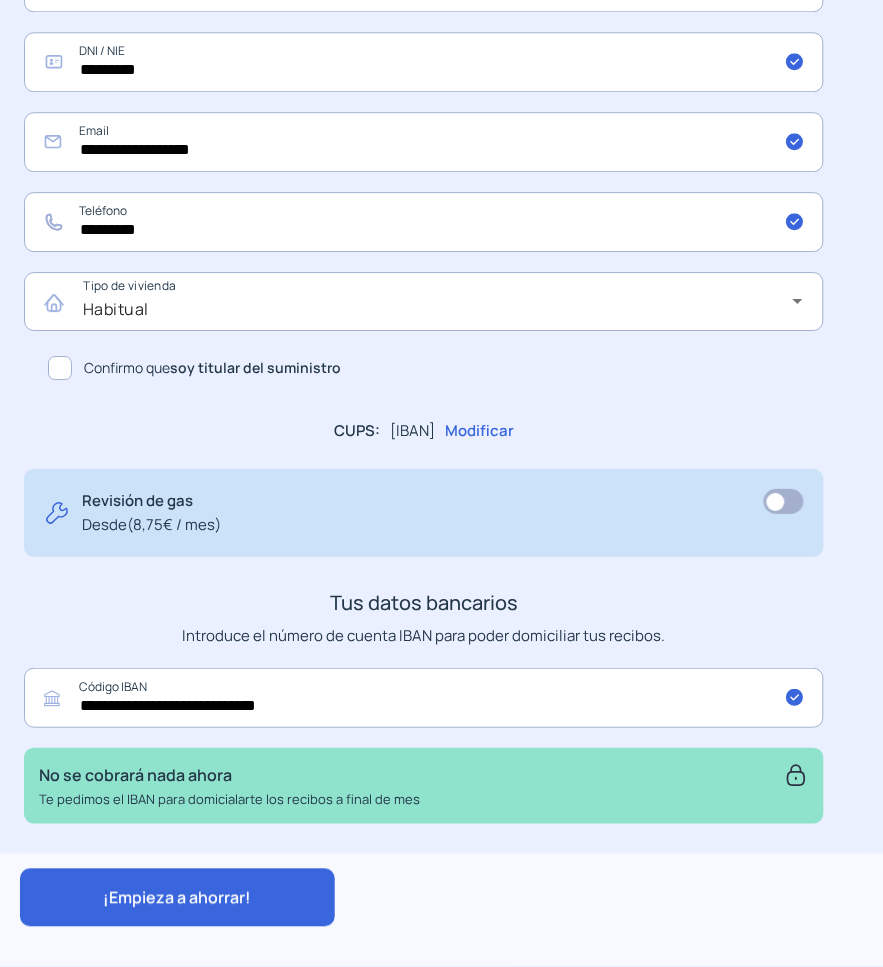 scroll, scrollTop: 0, scrollLeft: 0, axis: both 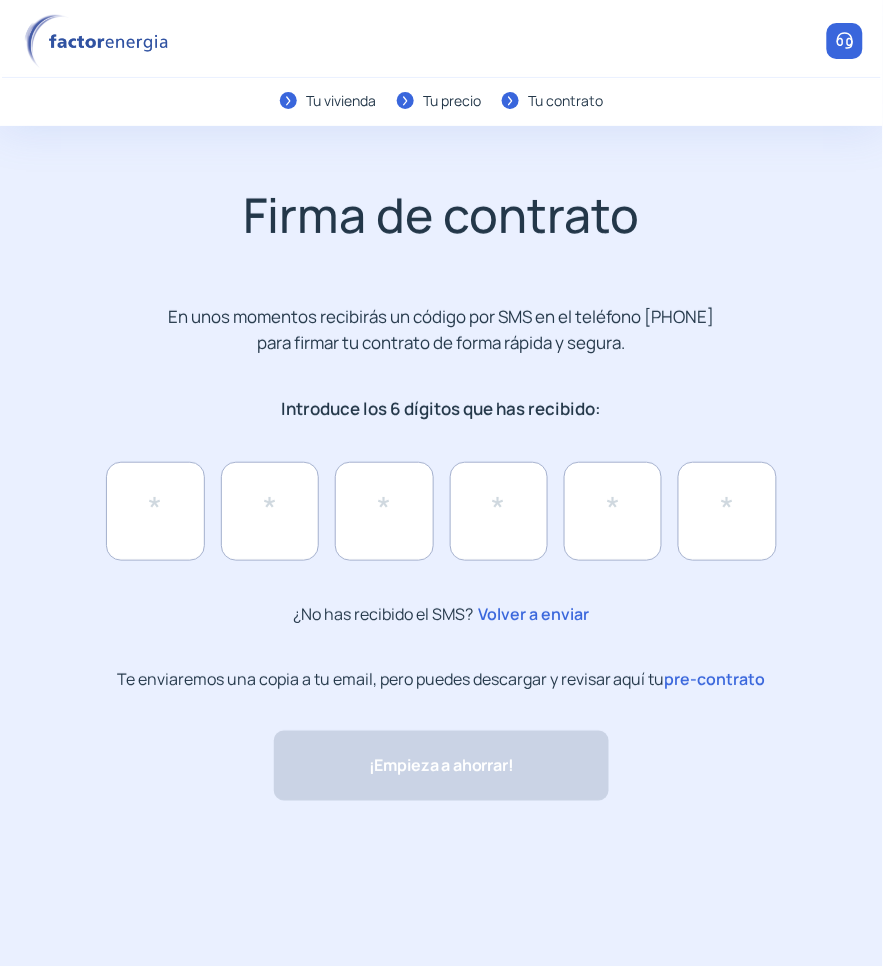 click on "pre-contrato" 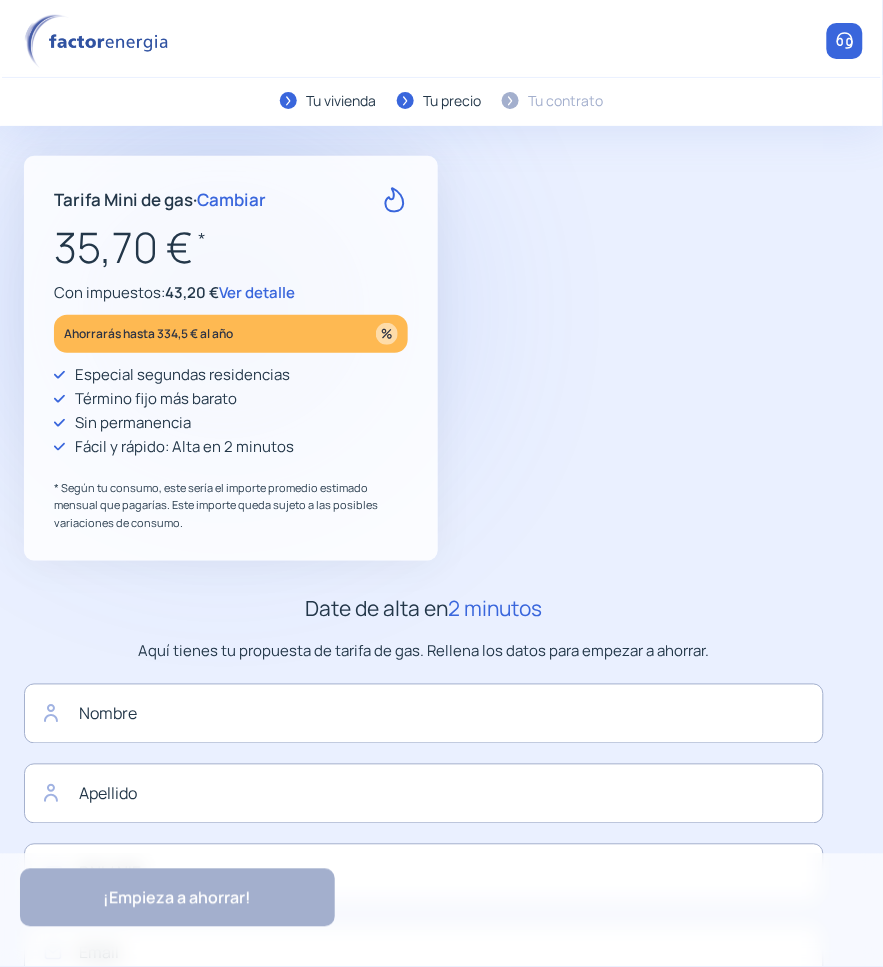 type on "*****" 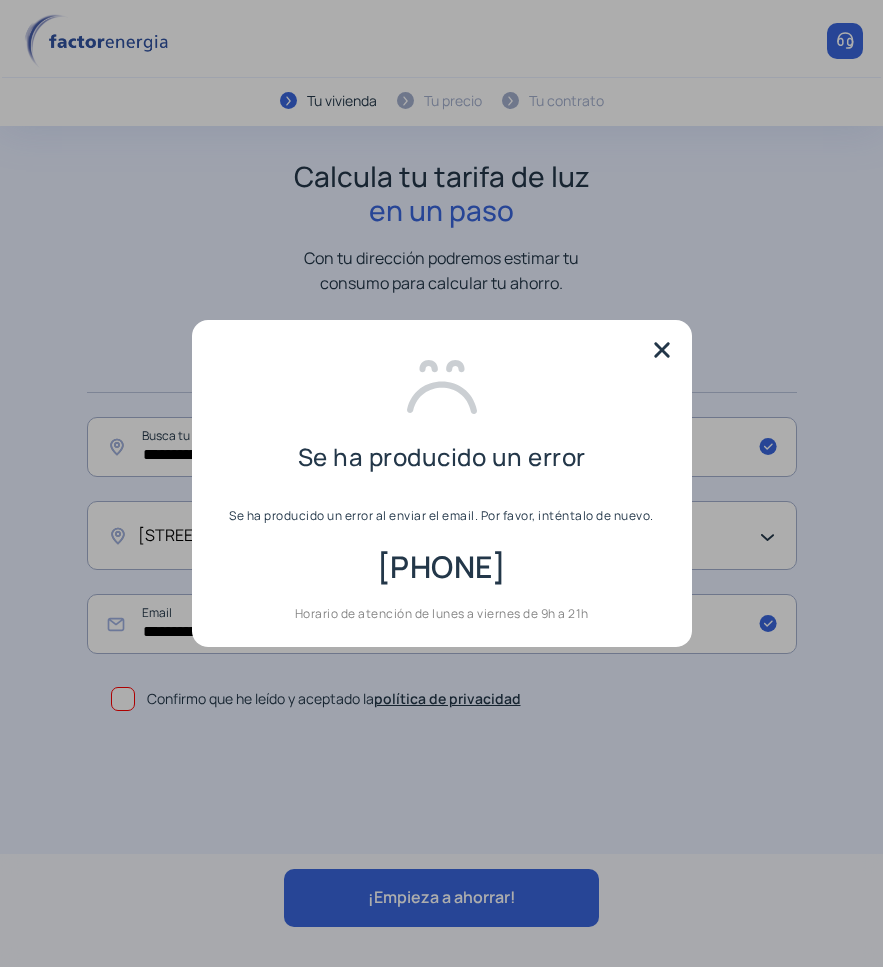scroll, scrollTop: 0, scrollLeft: 0, axis: both 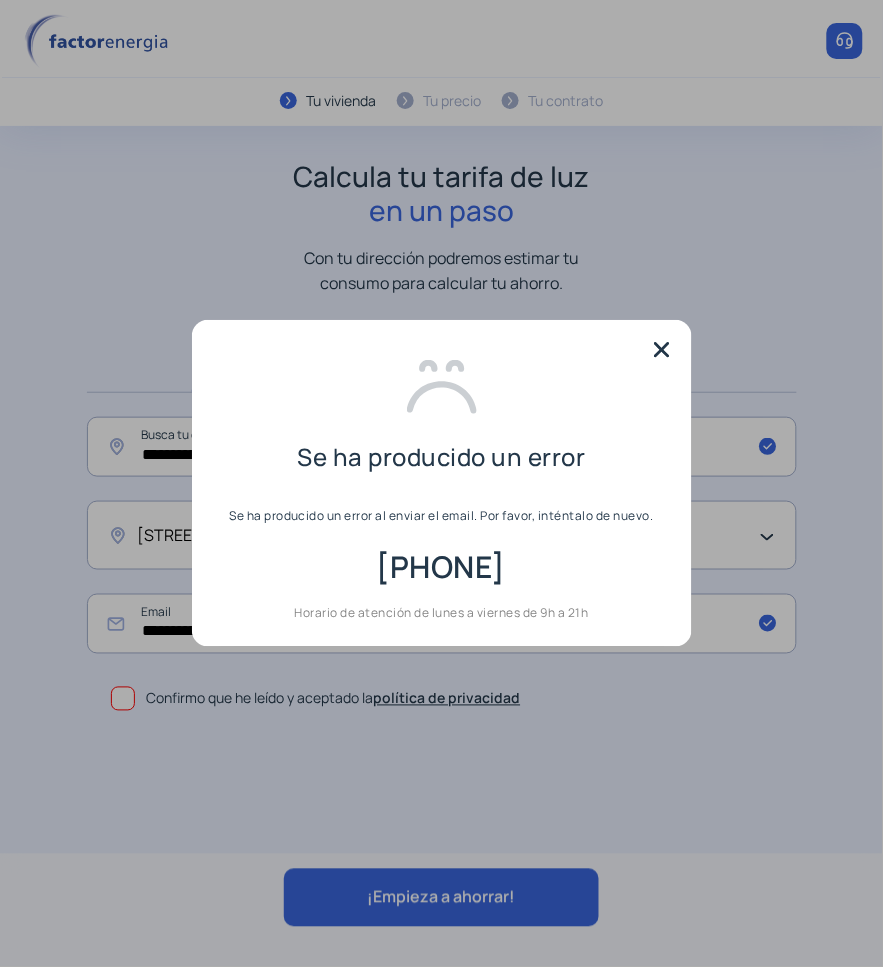 click at bounding box center [662, 350] 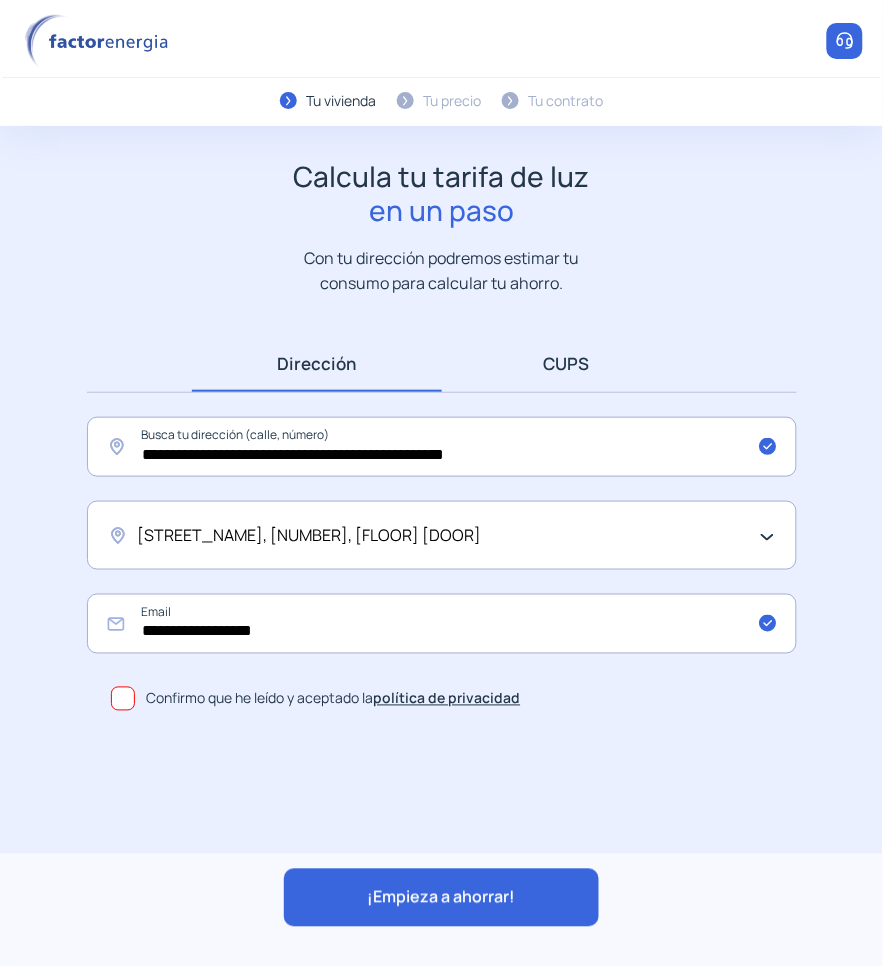 click on "CUPS" at bounding box center [567, 363] 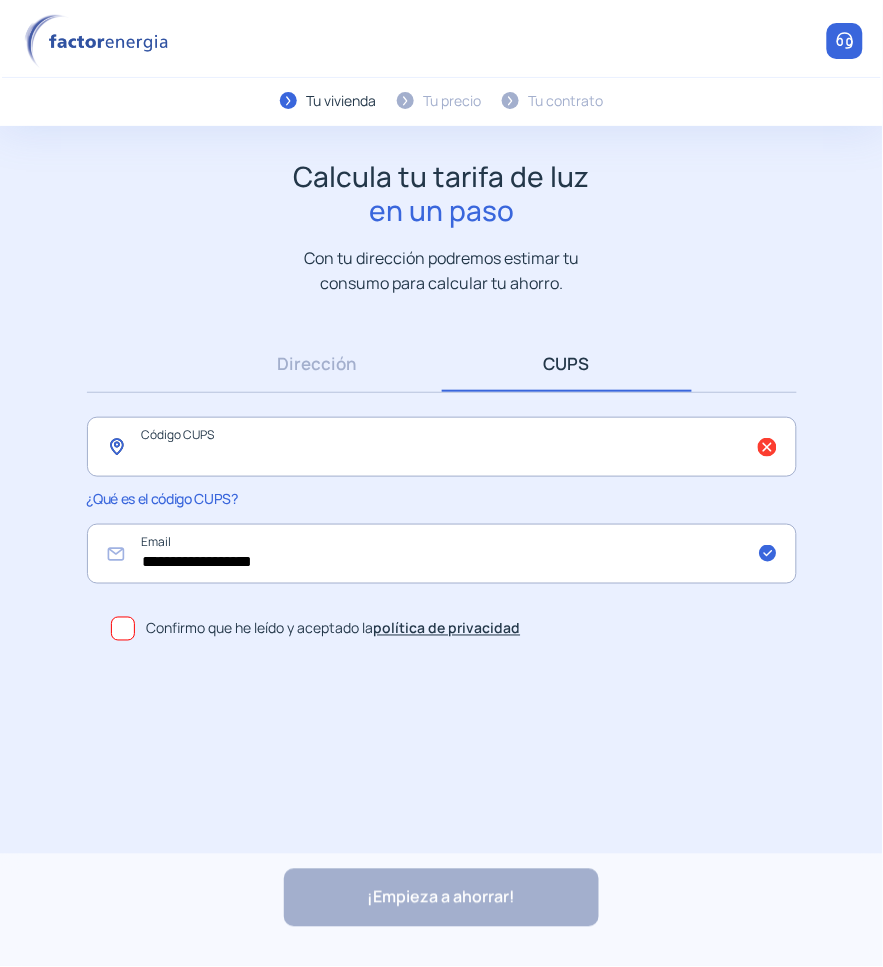 click 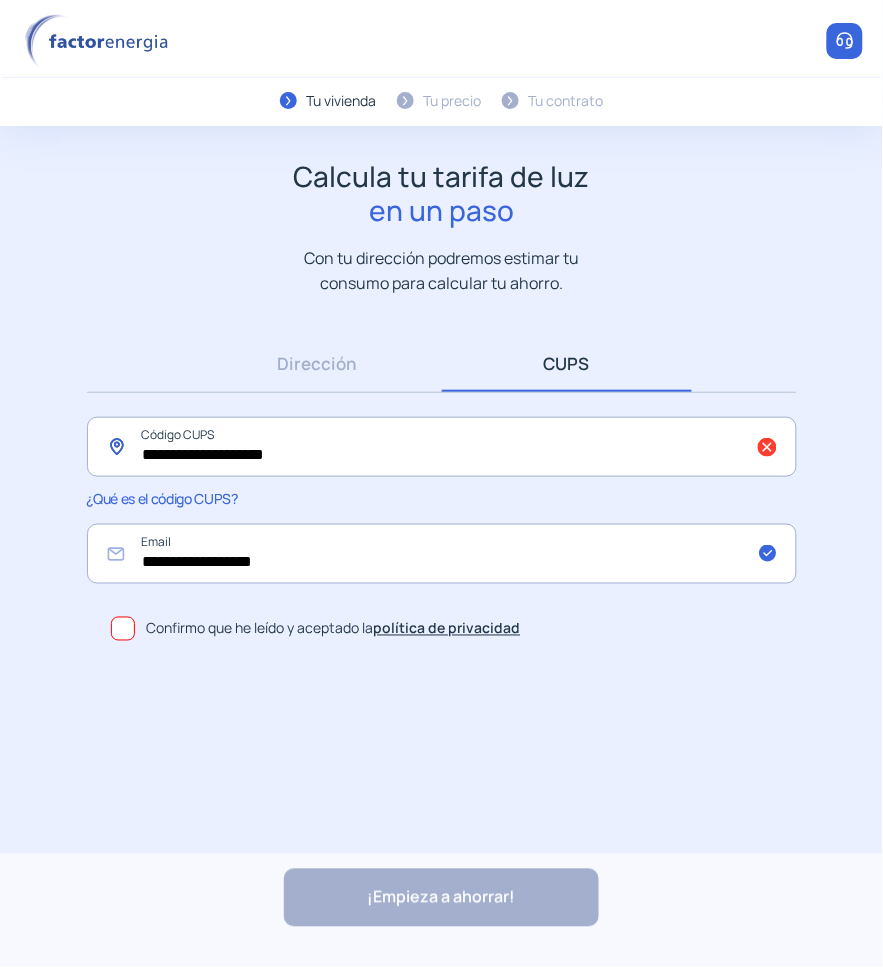 type on "**********" 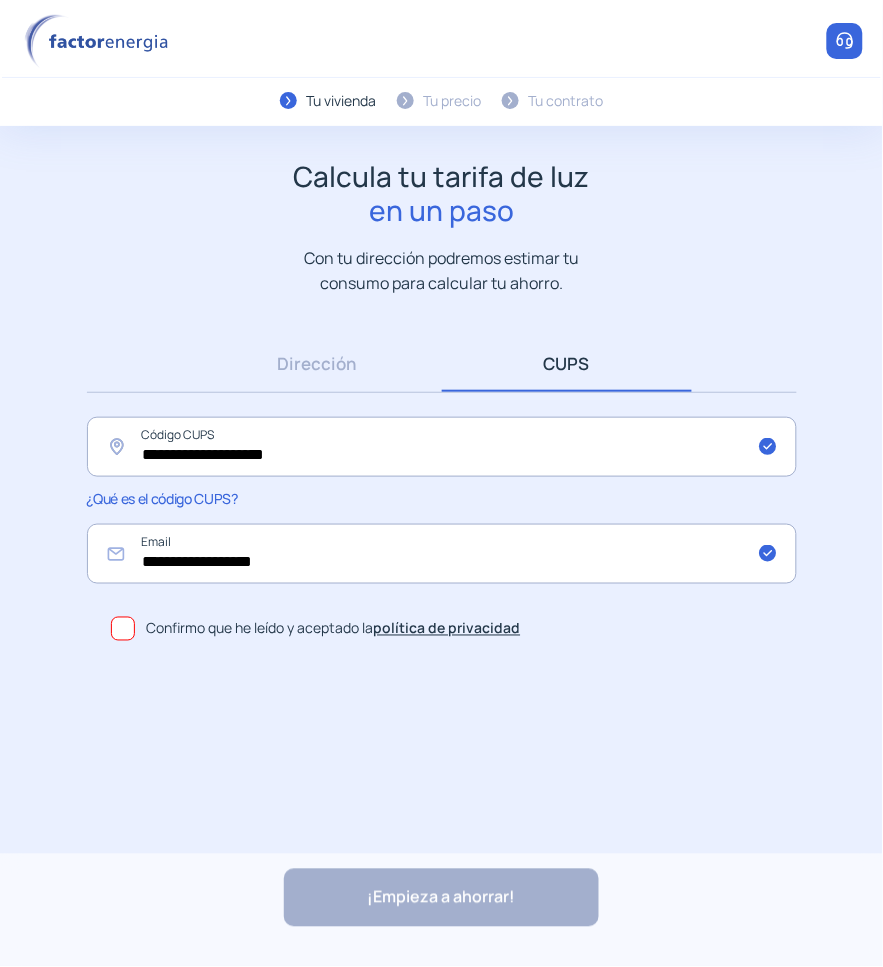 click 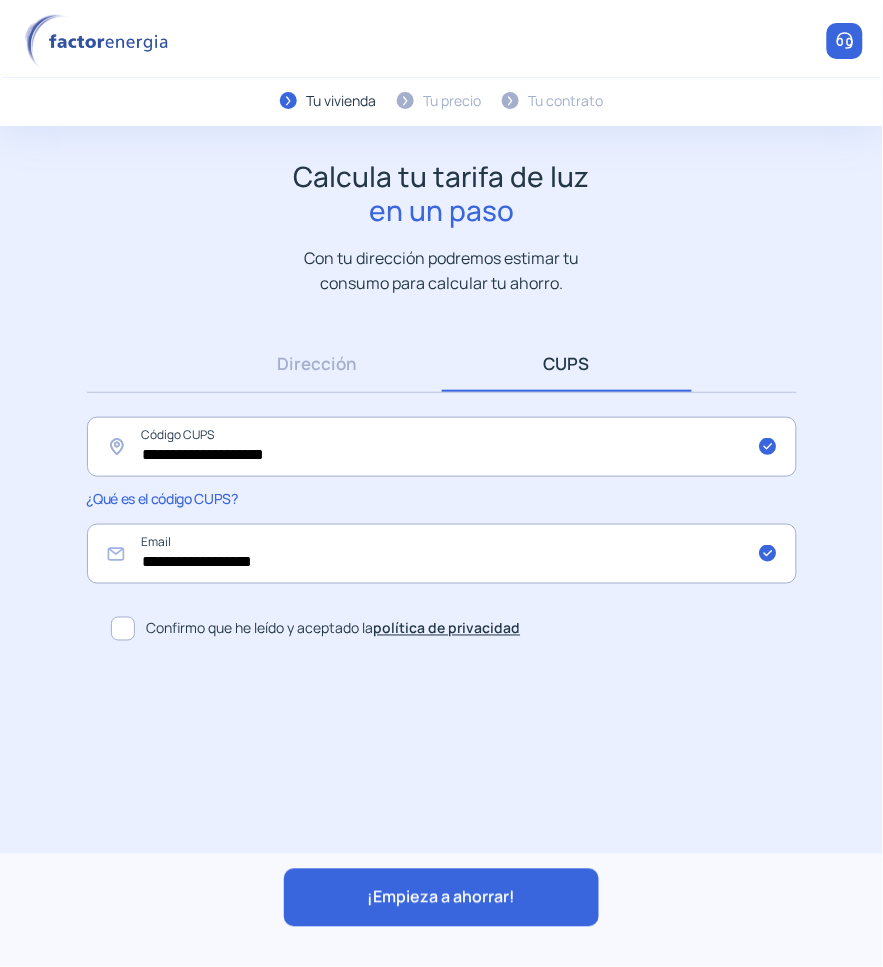 click on "¡Empieza a ahorrar!" 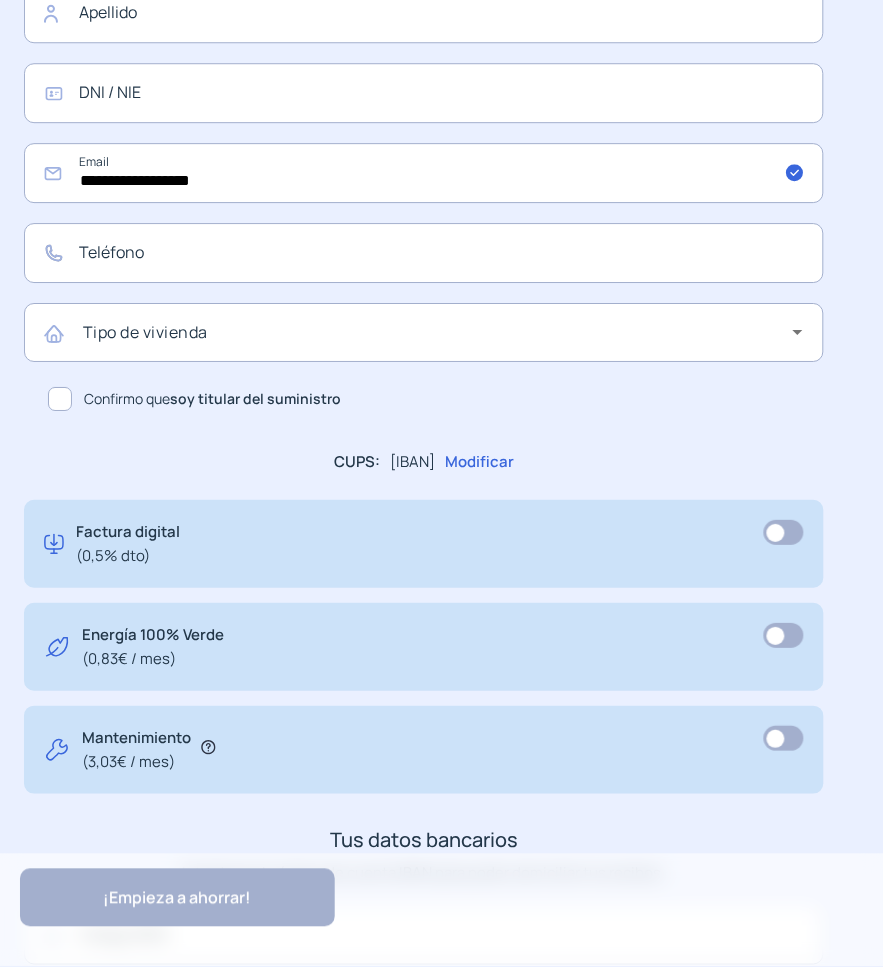 scroll, scrollTop: 500, scrollLeft: 0, axis: vertical 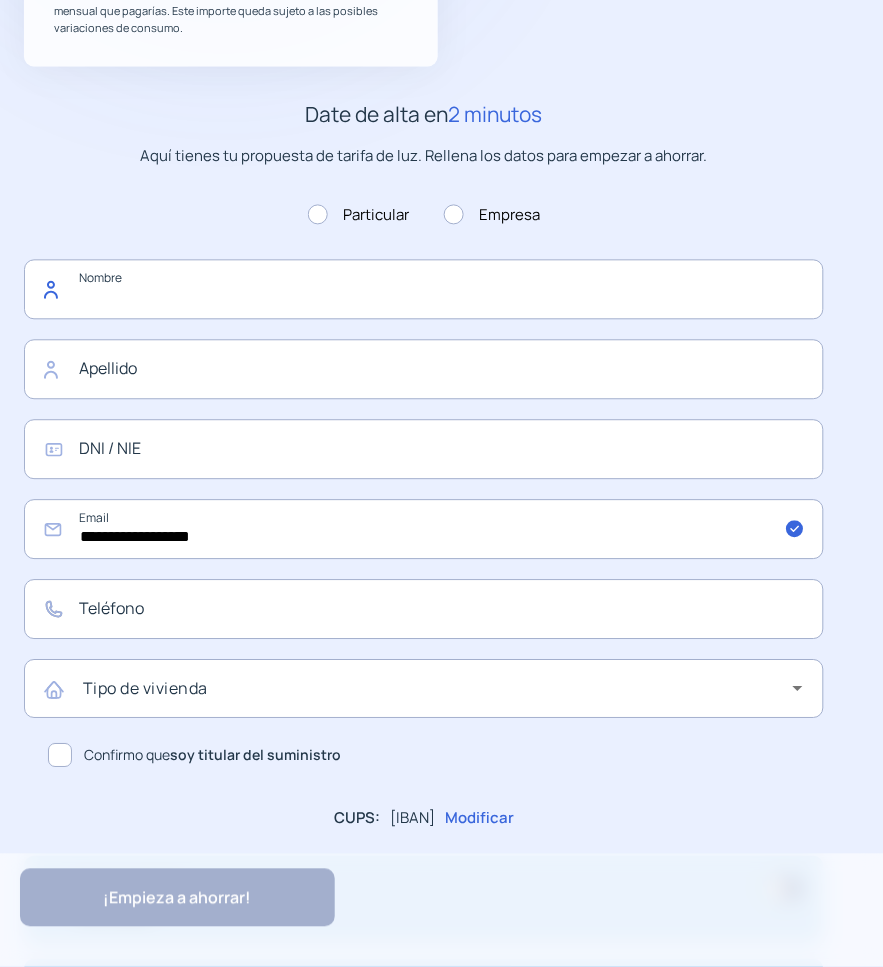 click 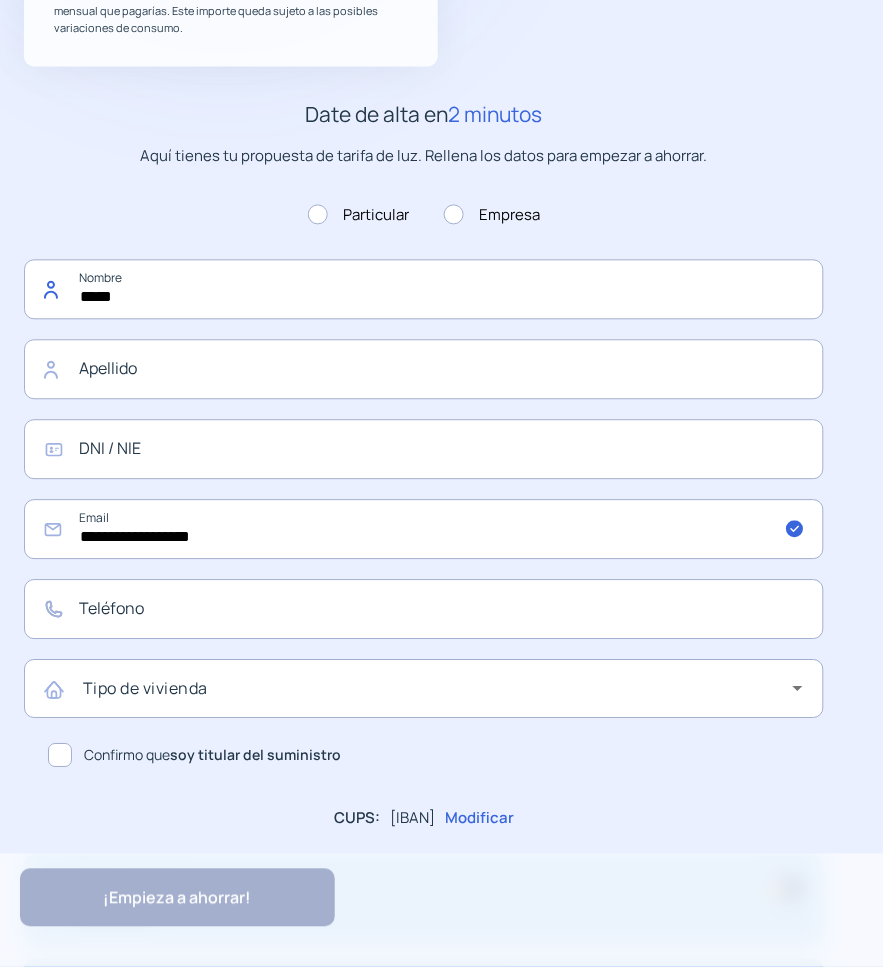 type on "*****" 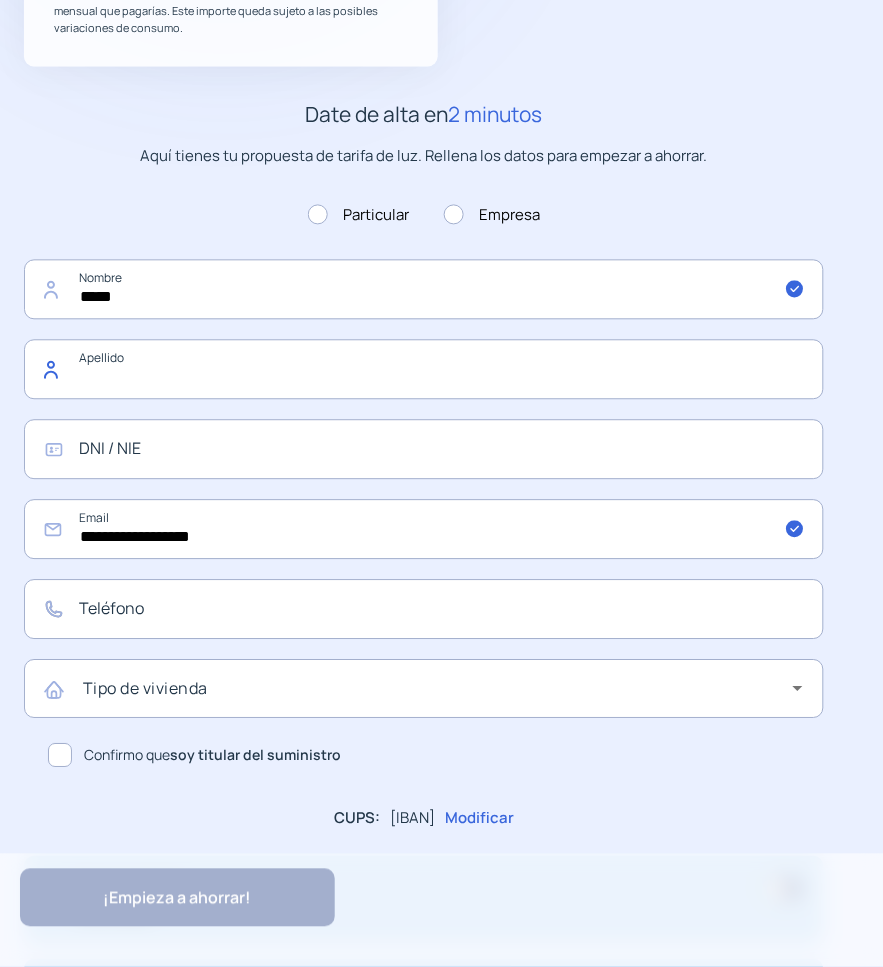 click 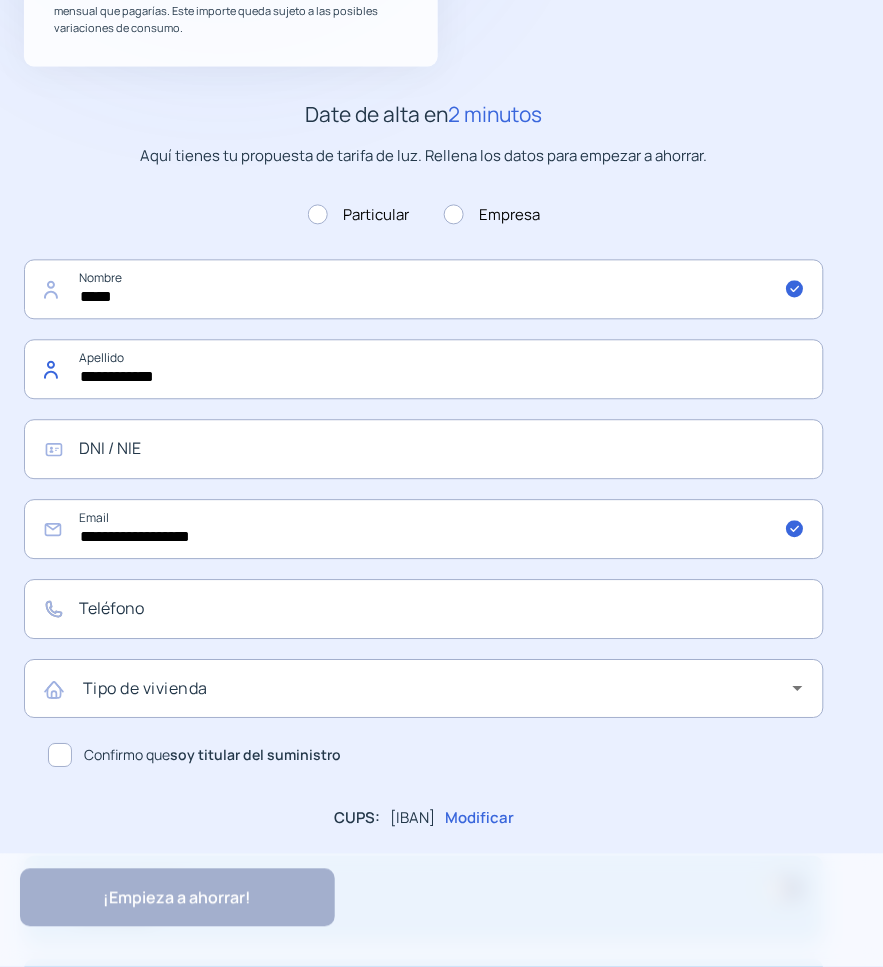type on "**********" 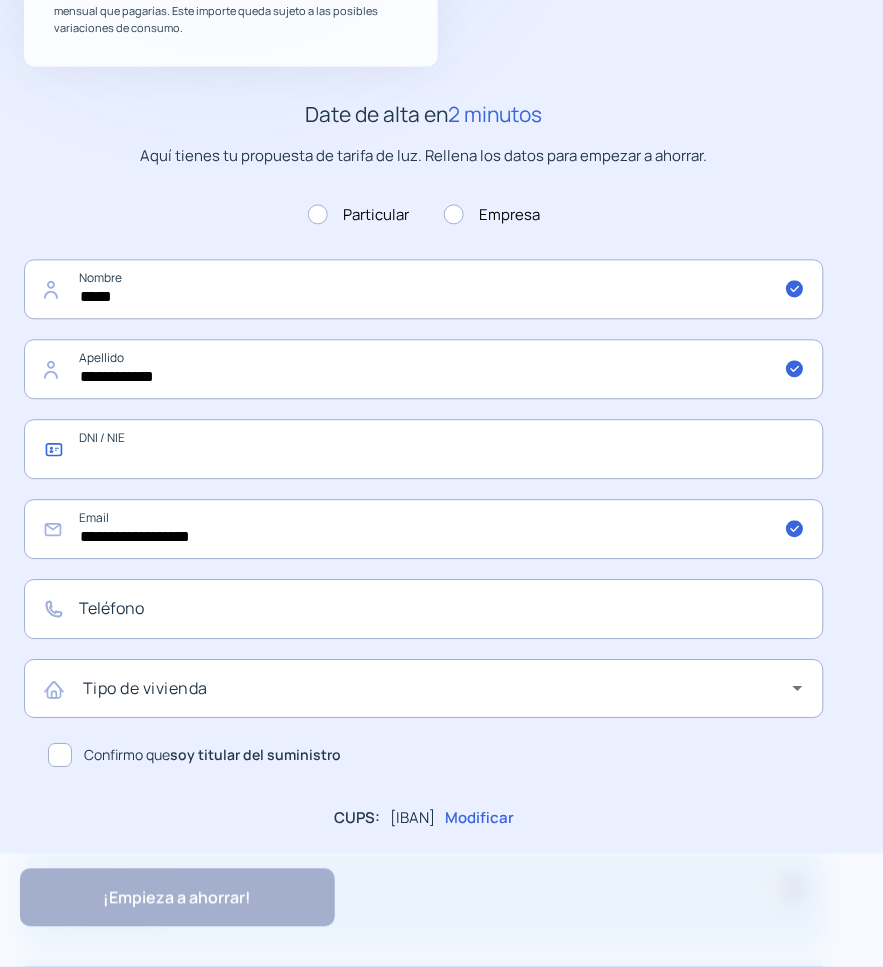 drag, startPoint x: 135, startPoint y: 455, endPoint x: 13, endPoint y: 407, distance: 131.10301 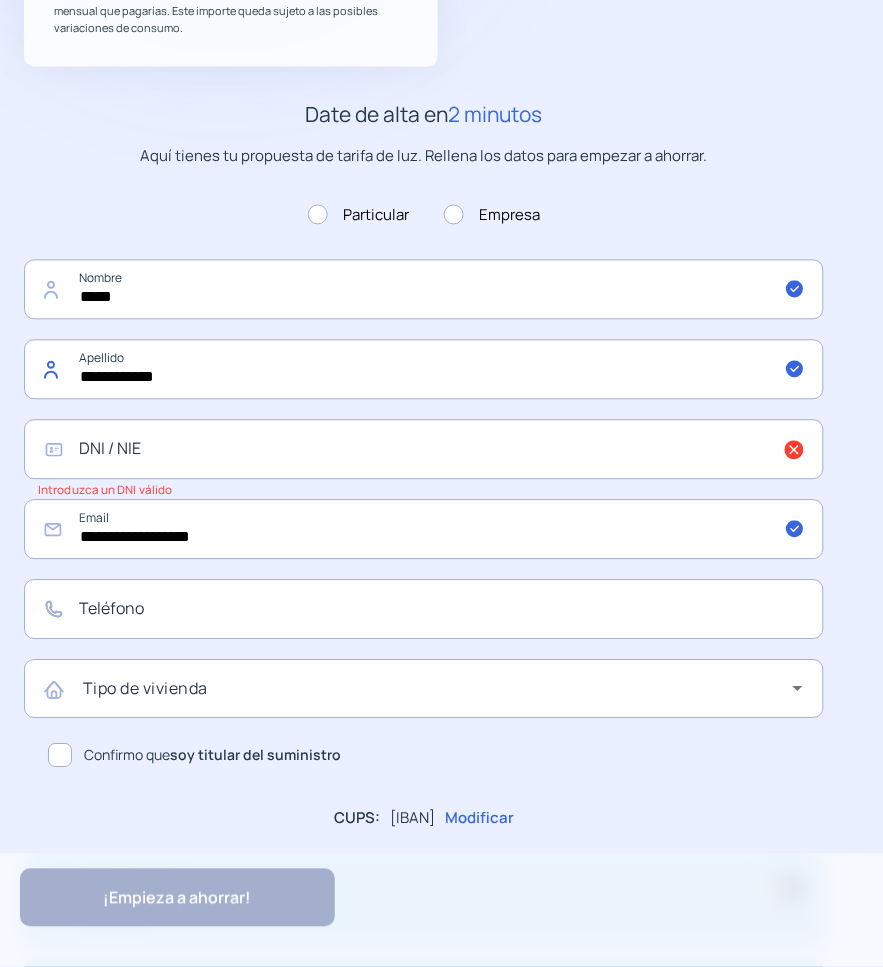 click on "**********" 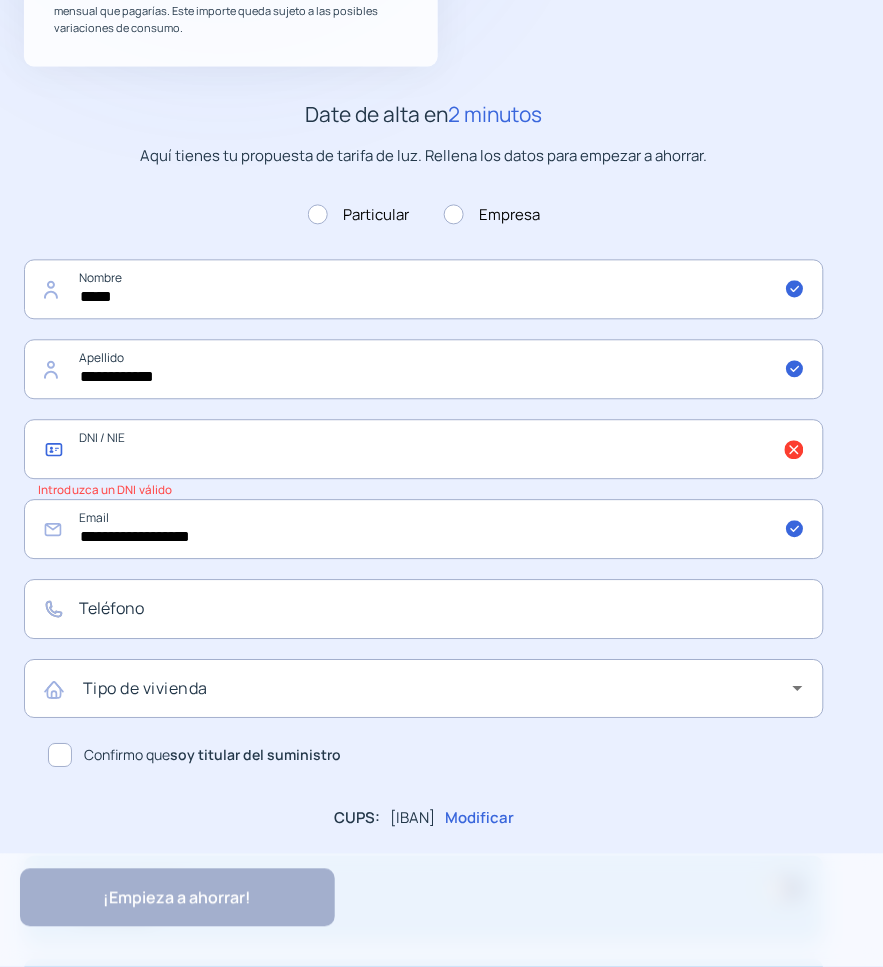 click 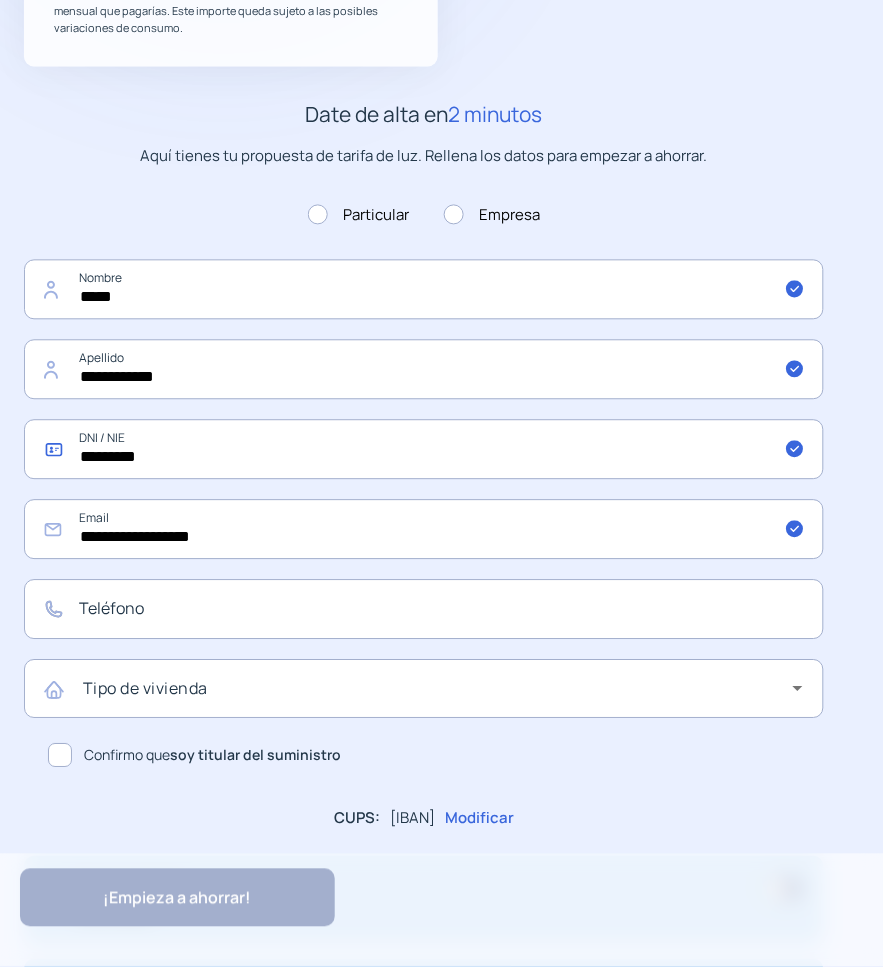 type on "*********" 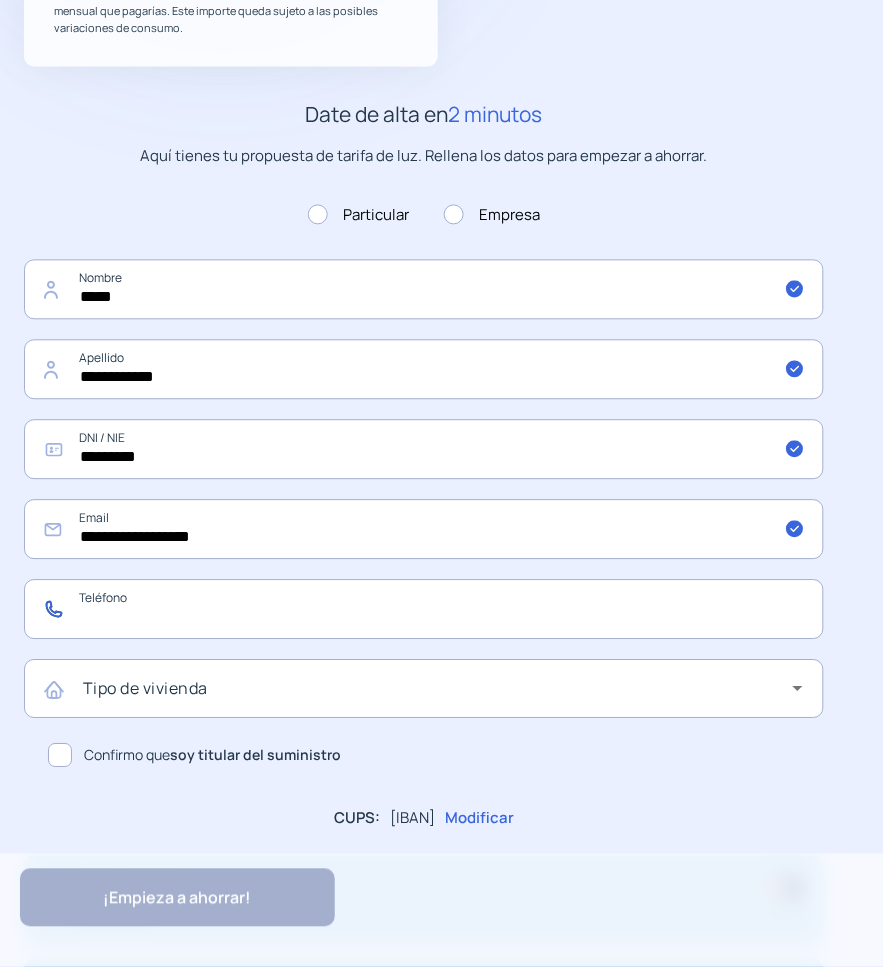 click 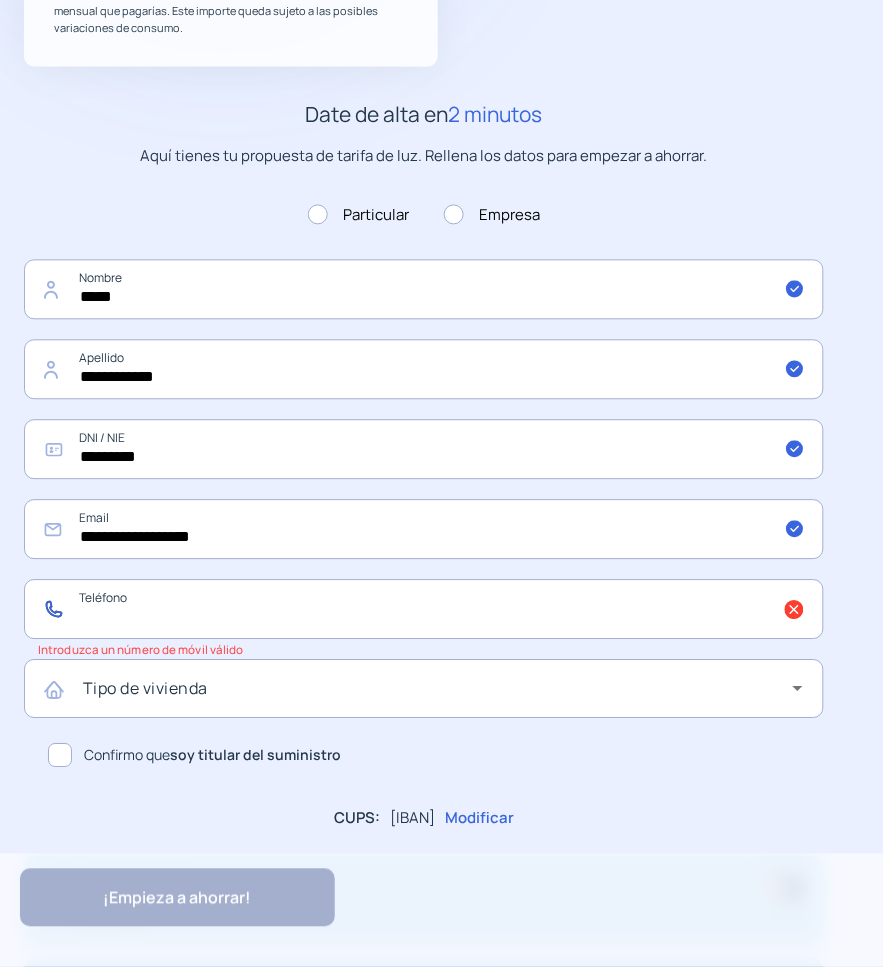 click 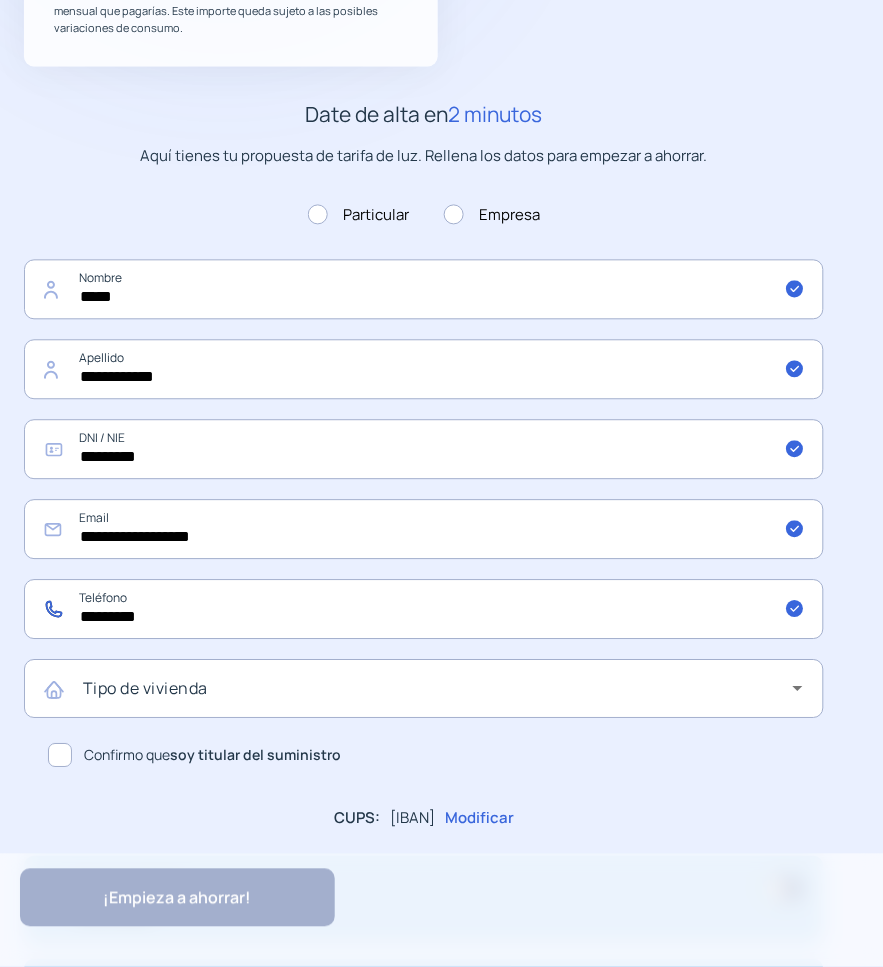 type on "*********" 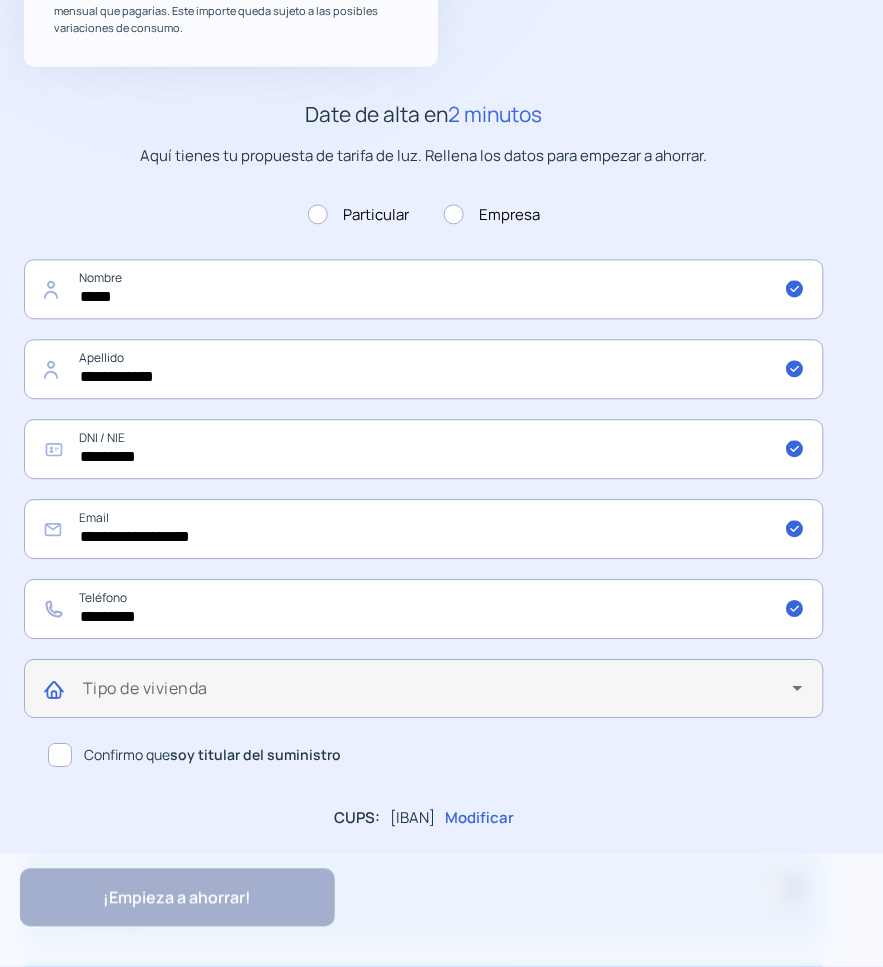 click at bounding box center [438, 697] 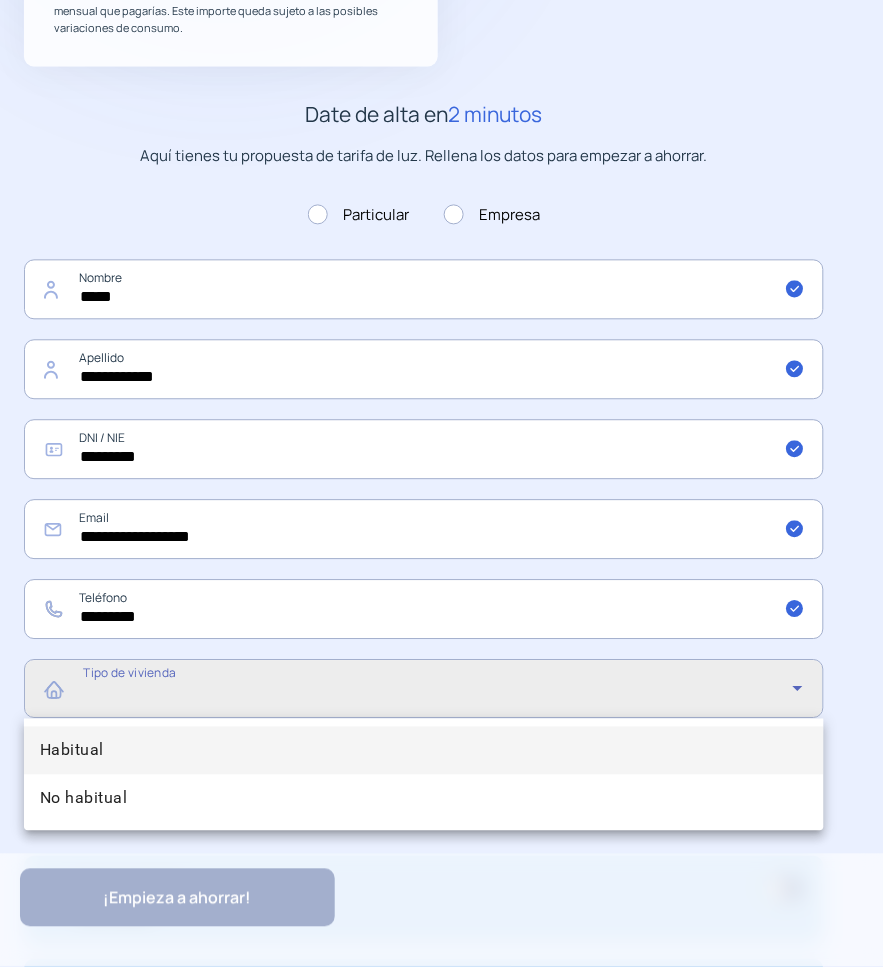click on "Habitual" at bounding box center [424, 751] 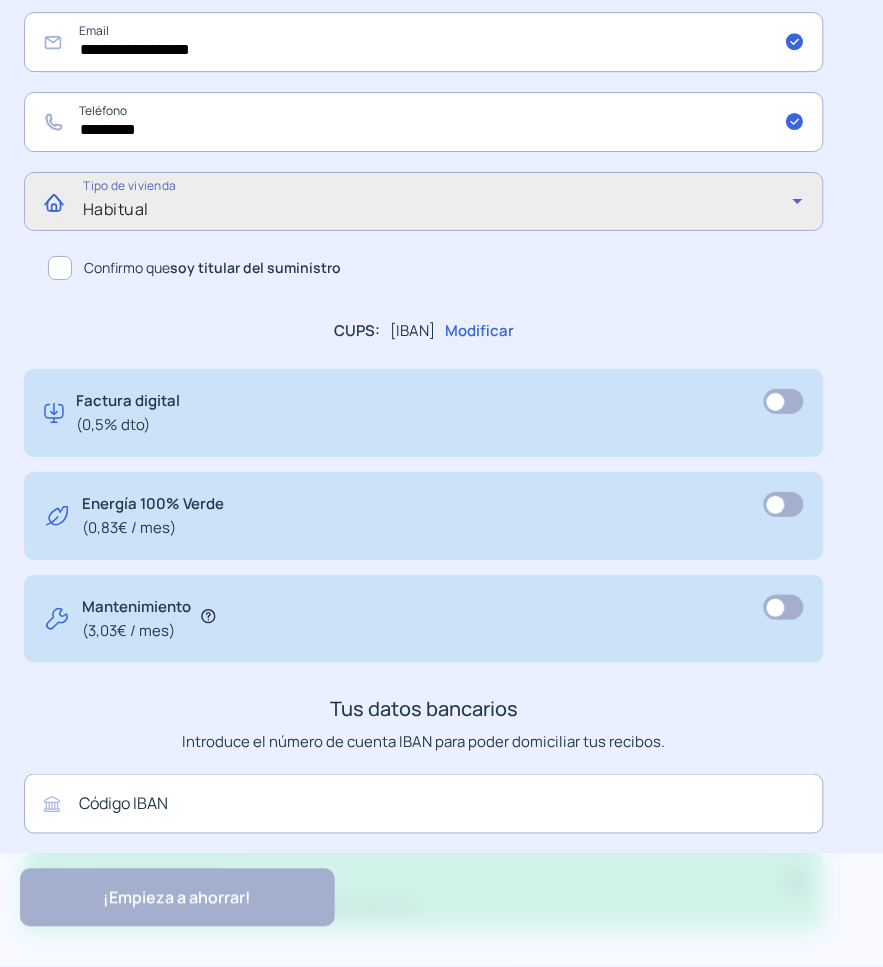 scroll, scrollTop: 1000, scrollLeft: 0, axis: vertical 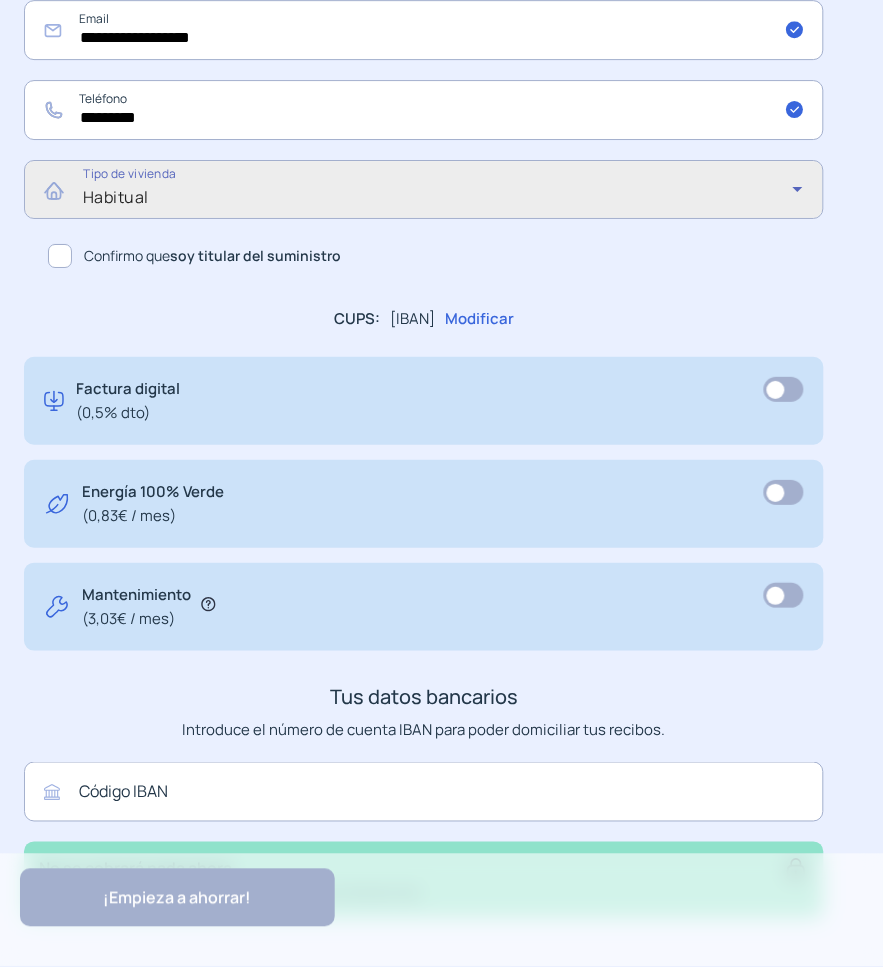 click 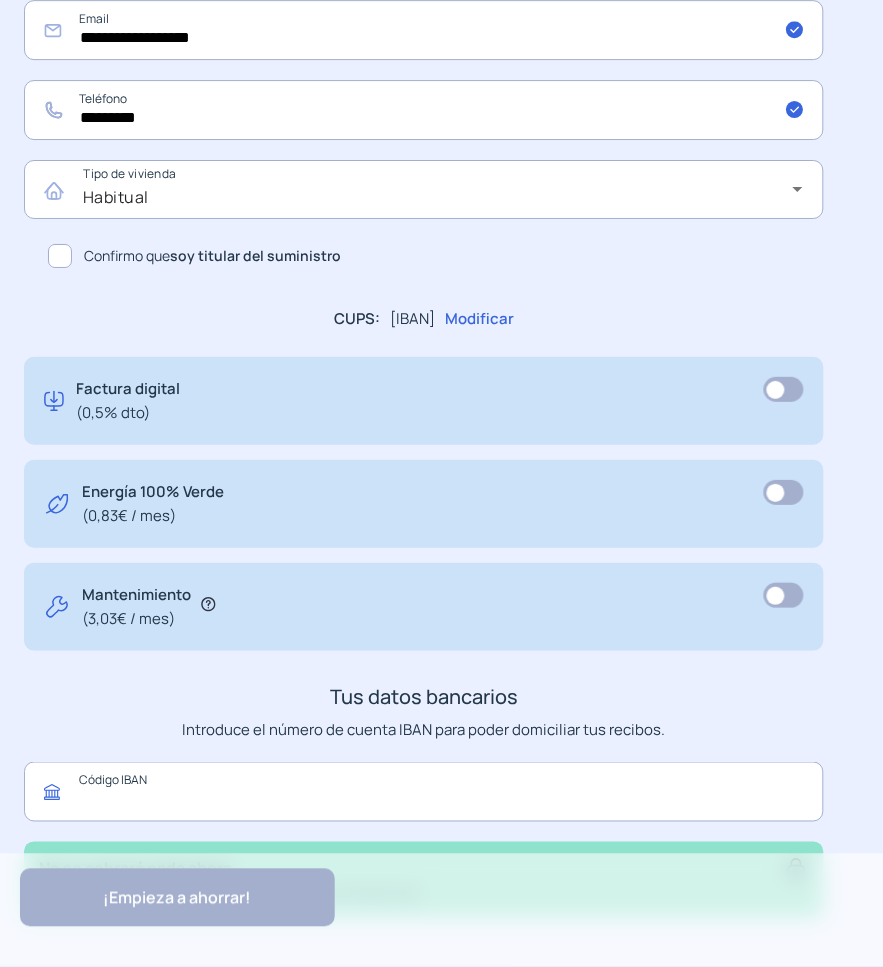 click 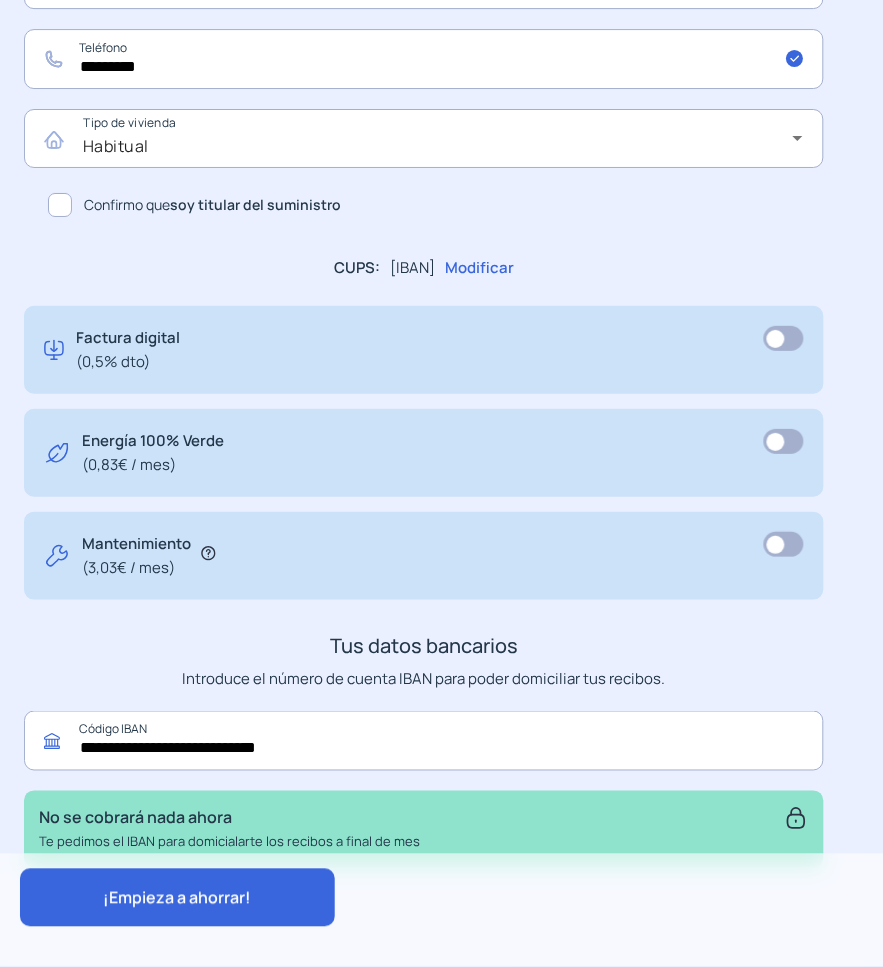 scroll, scrollTop: 1095, scrollLeft: 0, axis: vertical 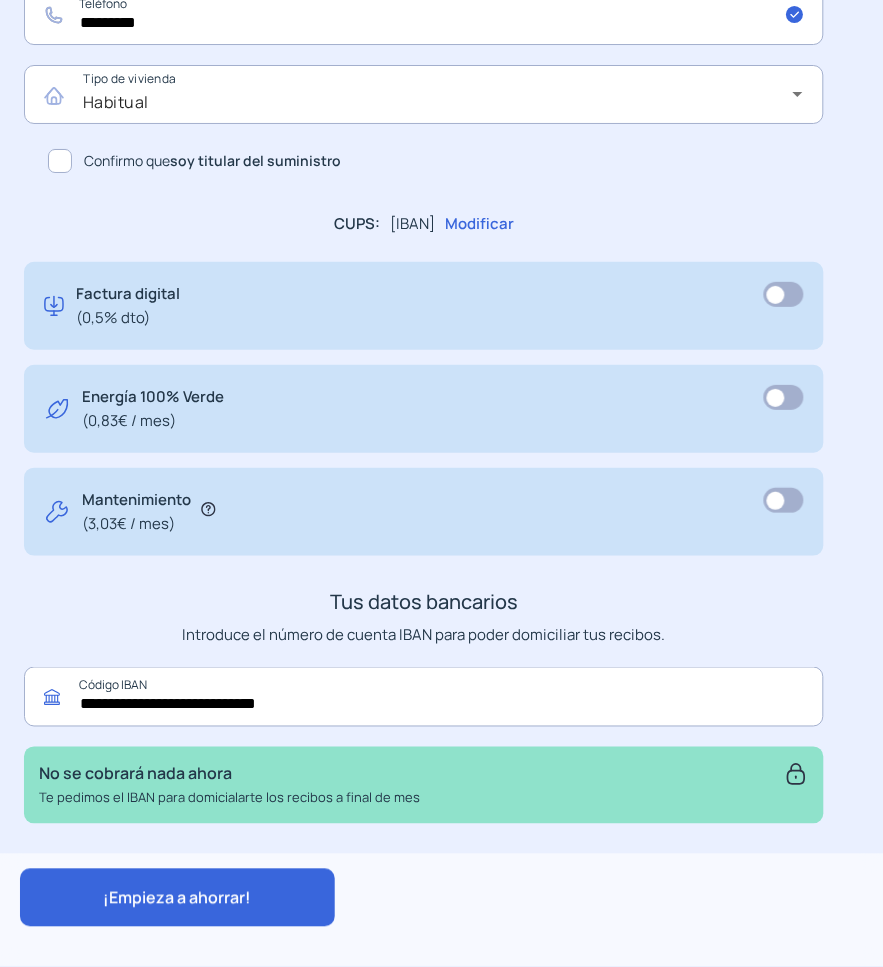 type on "**********" 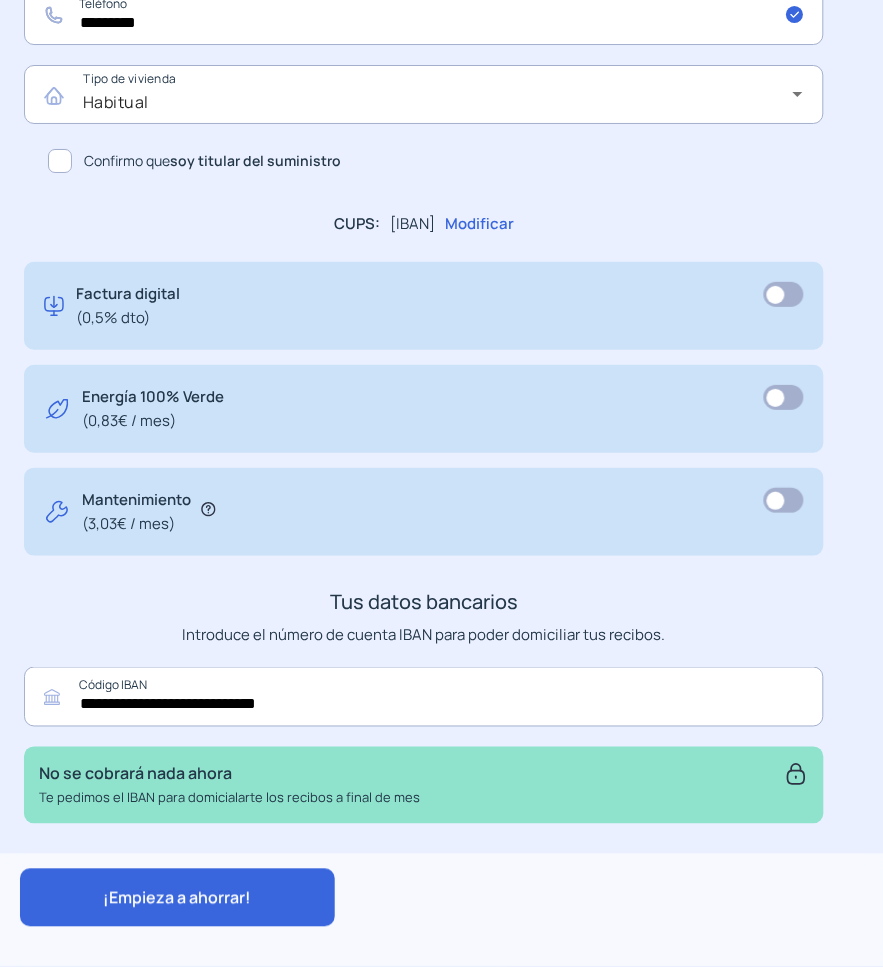 drag, startPoint x: 240, startPoint y: 892, endPoint x: 230, endPoint y: 888, distance: 10.770329 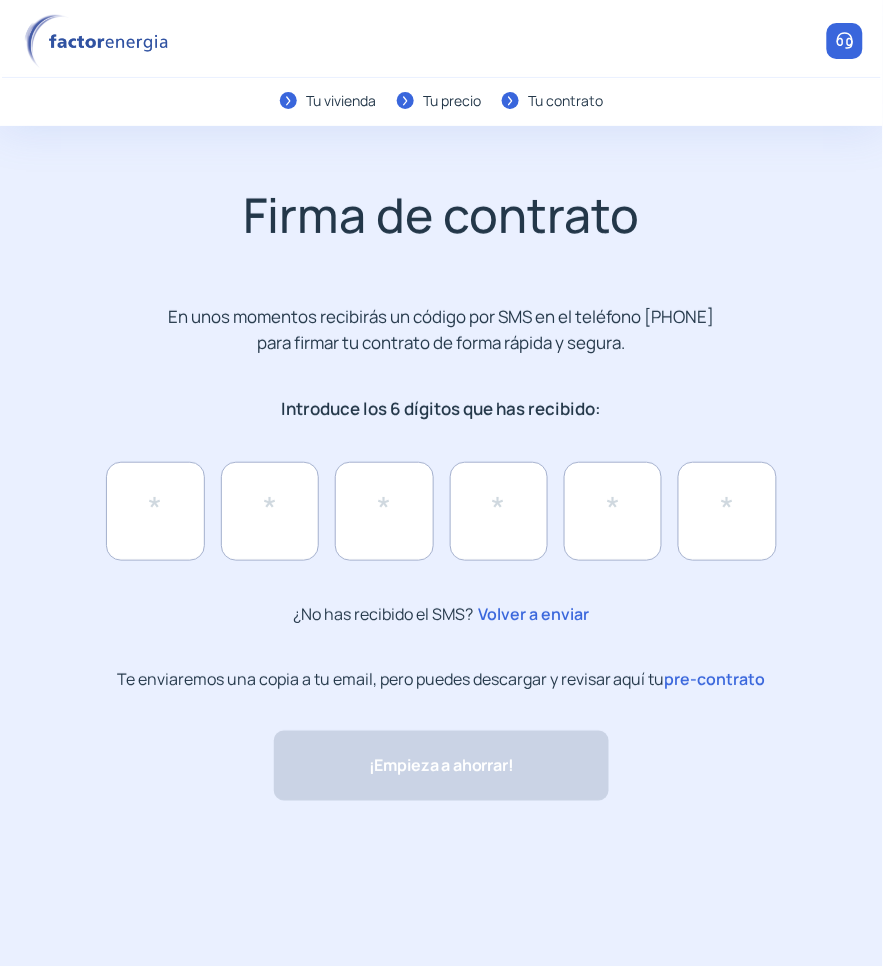 scroll, scrollTop: 0, scrollLeft: 0, axis: both 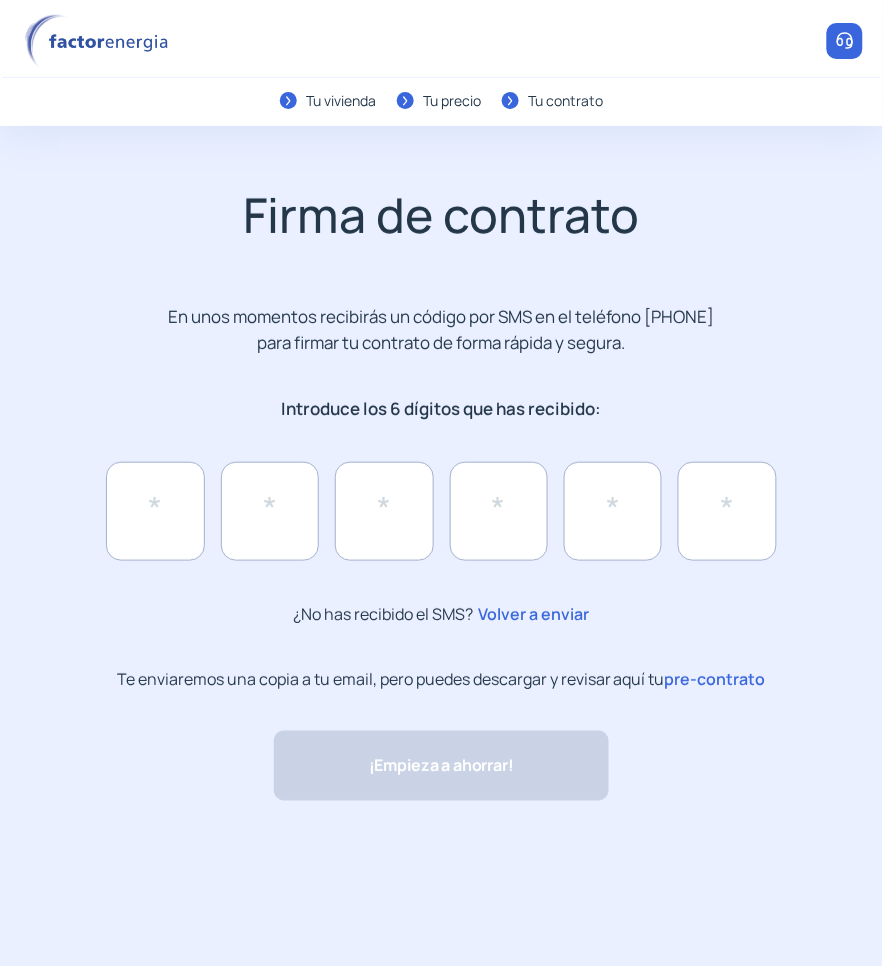 click on "pre-contrato" 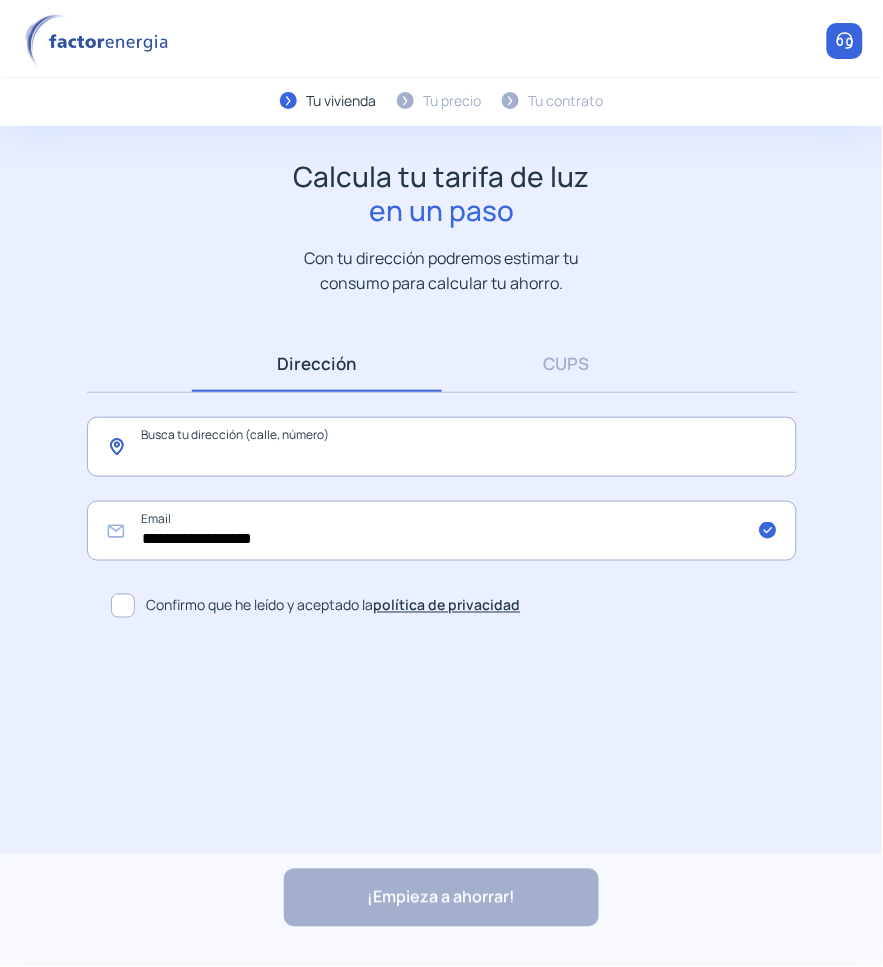 click 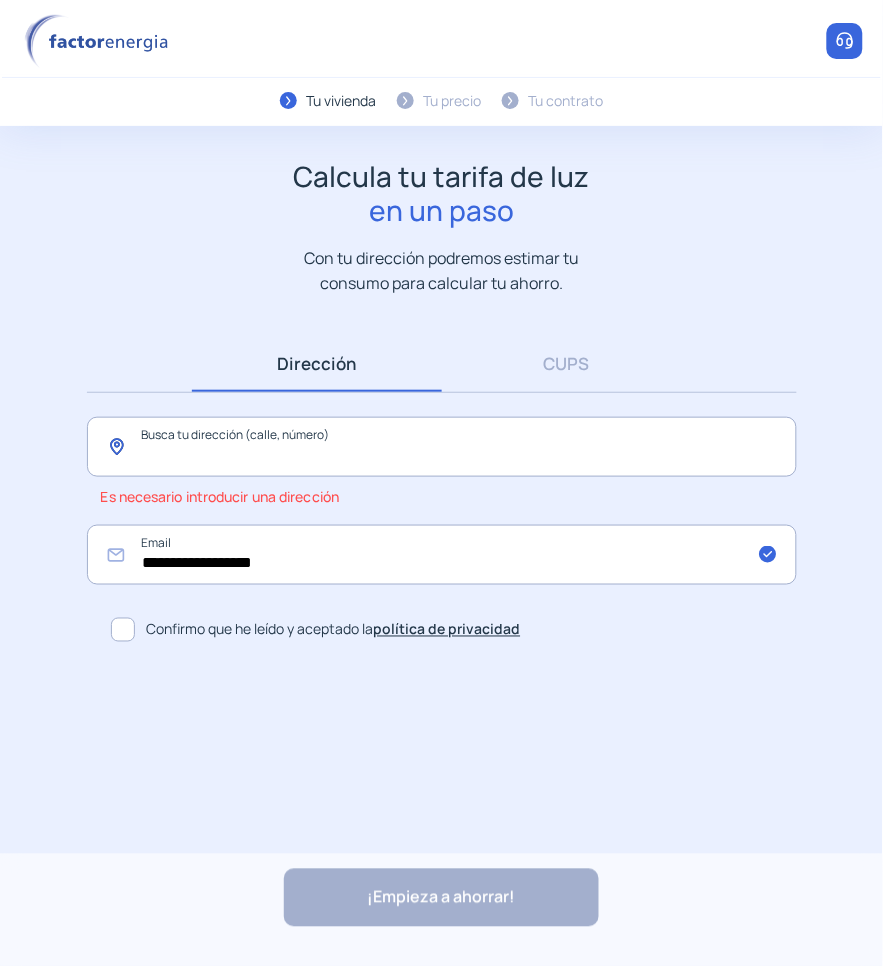 click 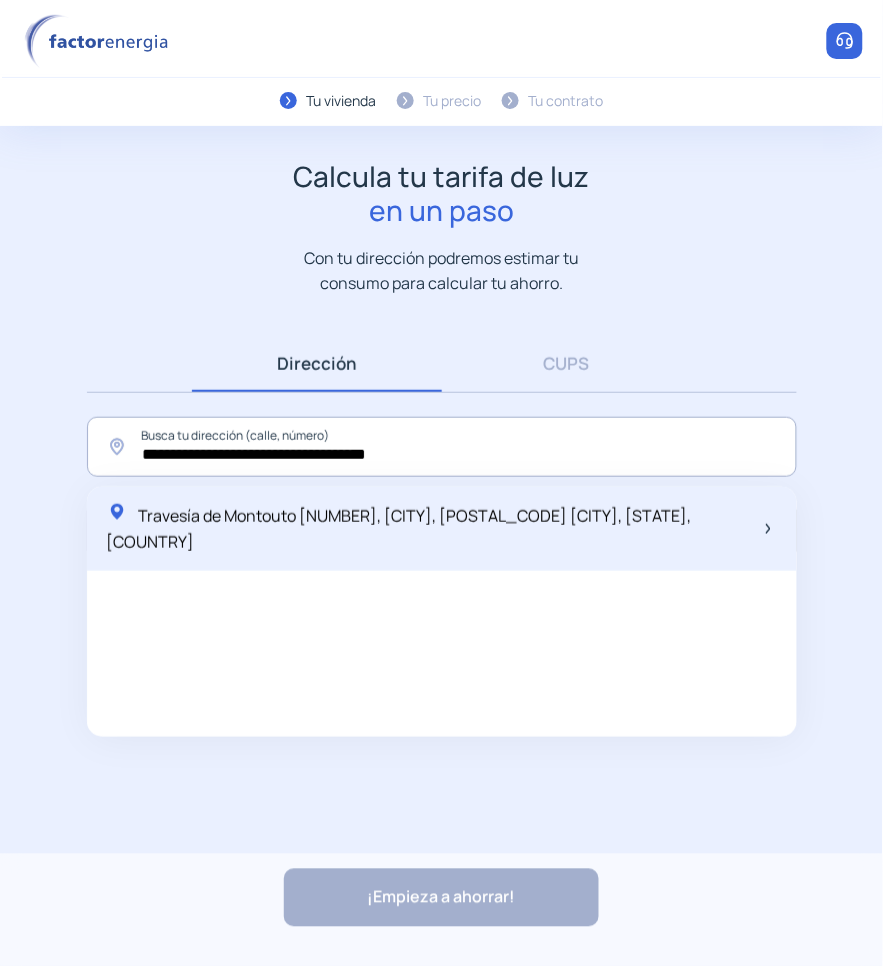 click on "Travesía de Montouto [NUMBER], [CITY], [POSTAL_CODE] [CITY], [STATE], [COUNTRY]" 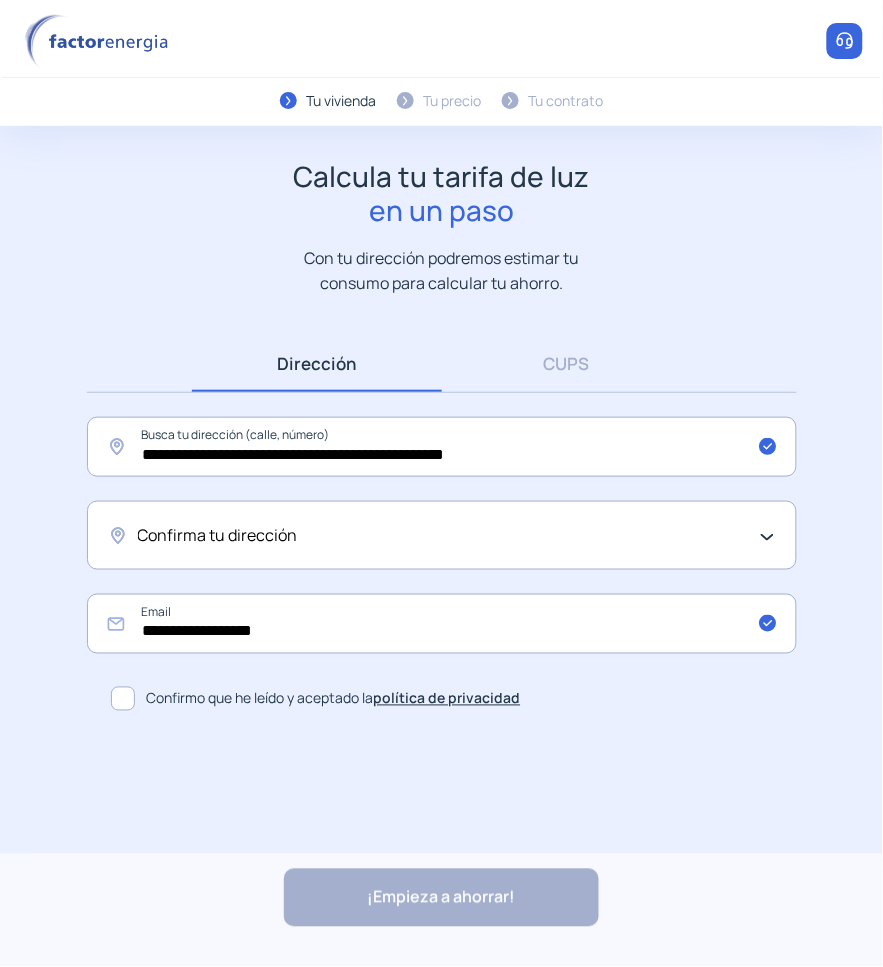 click on "Confirma tu dirección" 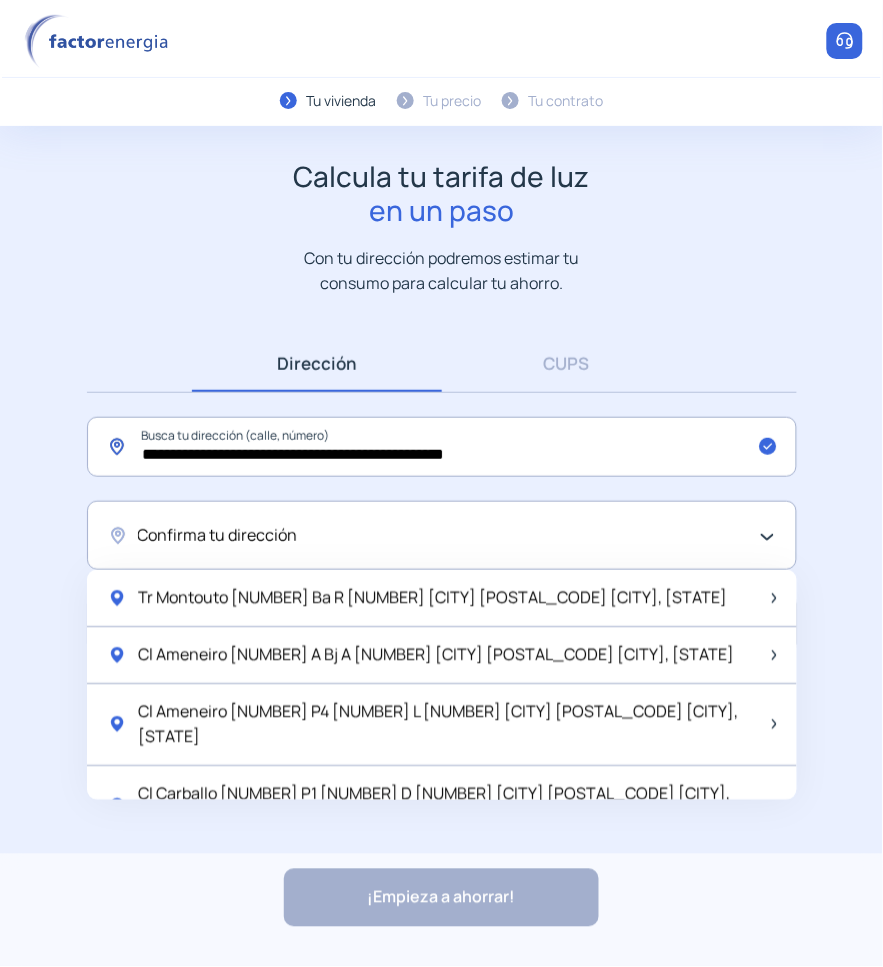 click on "**********" 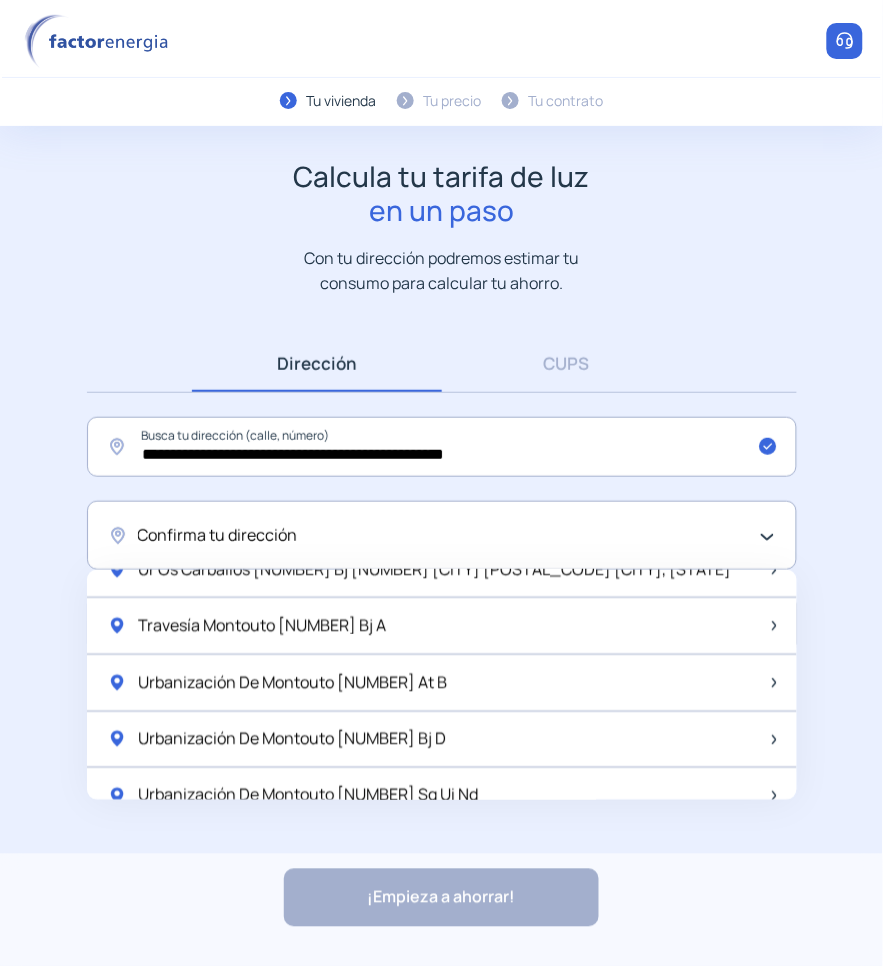 scroll, scrollTop: 451, scrollLeft: 0, axis: vertical 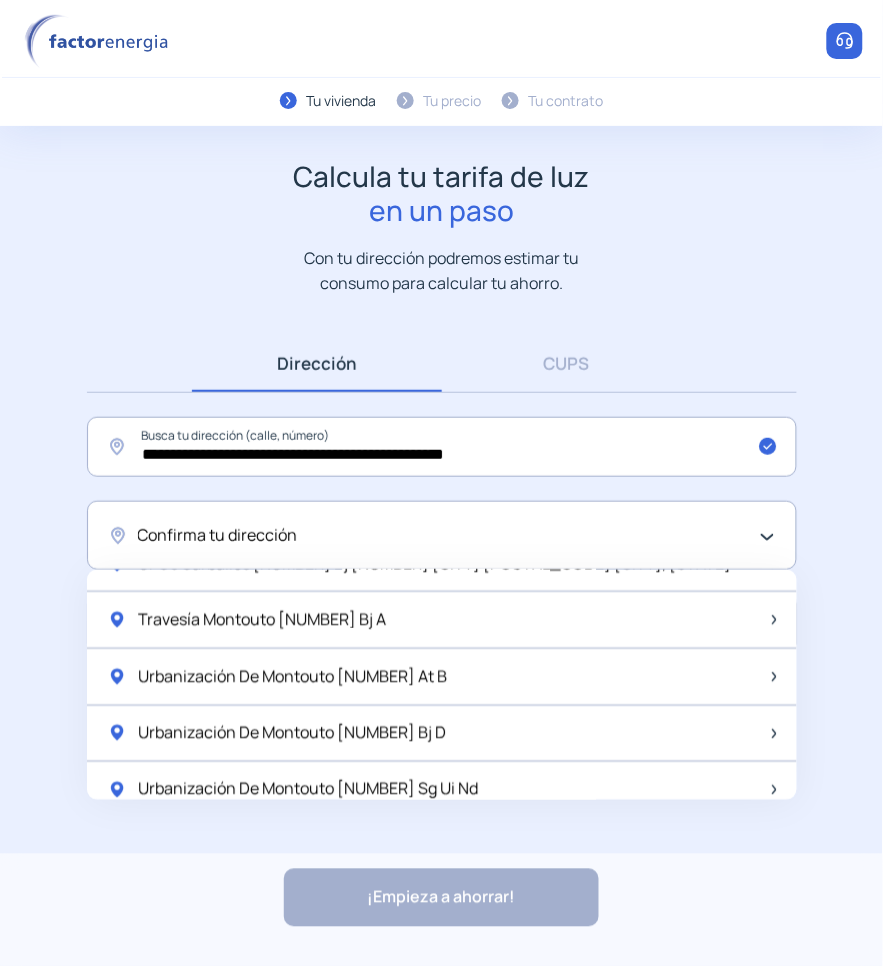click on "Calcula tu tarifa de luz en un paso Con tu dirección podremos estimar tu consumo para calcular tu ahorro. Buscar dirección Dirección Introducir CUPS CUPS [MASKED_DATA] Busca tu dirección (calle, número) Confirma tu dirección Tr Montouto [NUMBER] Ba R [NUMBER] [CITY] [POSTAL_CODE] [CITY], [STATE] Cl Ameneiro [NUMBER] A Bj A [NUMBER] [CITY] [POSTAL_CODE] [CITY], [STATE] Cl Ameneiro [NUMBER] P4 [NUMBER] L [NUMBER] [CITY] [POSTAL_CODE] [CITY], [STATE] Cl Carballo [NUMBER] P1 [NUMBER] D [NUMBER] [CITY] [POSTAL_CODE] [CITY], [STATE] Cl Loureiro [NUMBER] A [NUMBER] D [NUMBER] [CITY] [POSTAL_CODE] [CITY], [STATE] Cl Maria Pita [NUMBER] [NUMBER] [CITY] [POSTAL_CODE] [CITY], [STATE] Ur Os Carballos [NUMBER] Bj [NUMBER] [CITY] [POSTAL_CODE] [CITY], [STATE] Travesía Montouto [NUMBER] Bj A Urbanización De Montouto [NUMBER] At B Urbanización De Montouto [NUMBER] Bj D Urbanización De Montouto [NUMBER] Sg Ui Nd Utilizar Dirección Introducida [MASKED_DATA] Email Confirmo que he leído y aceptado la política de privacidad ¡Empieza a ahorrar! "Excelente servicio y atención al cliente" "Todo genial y muy rápido"" 